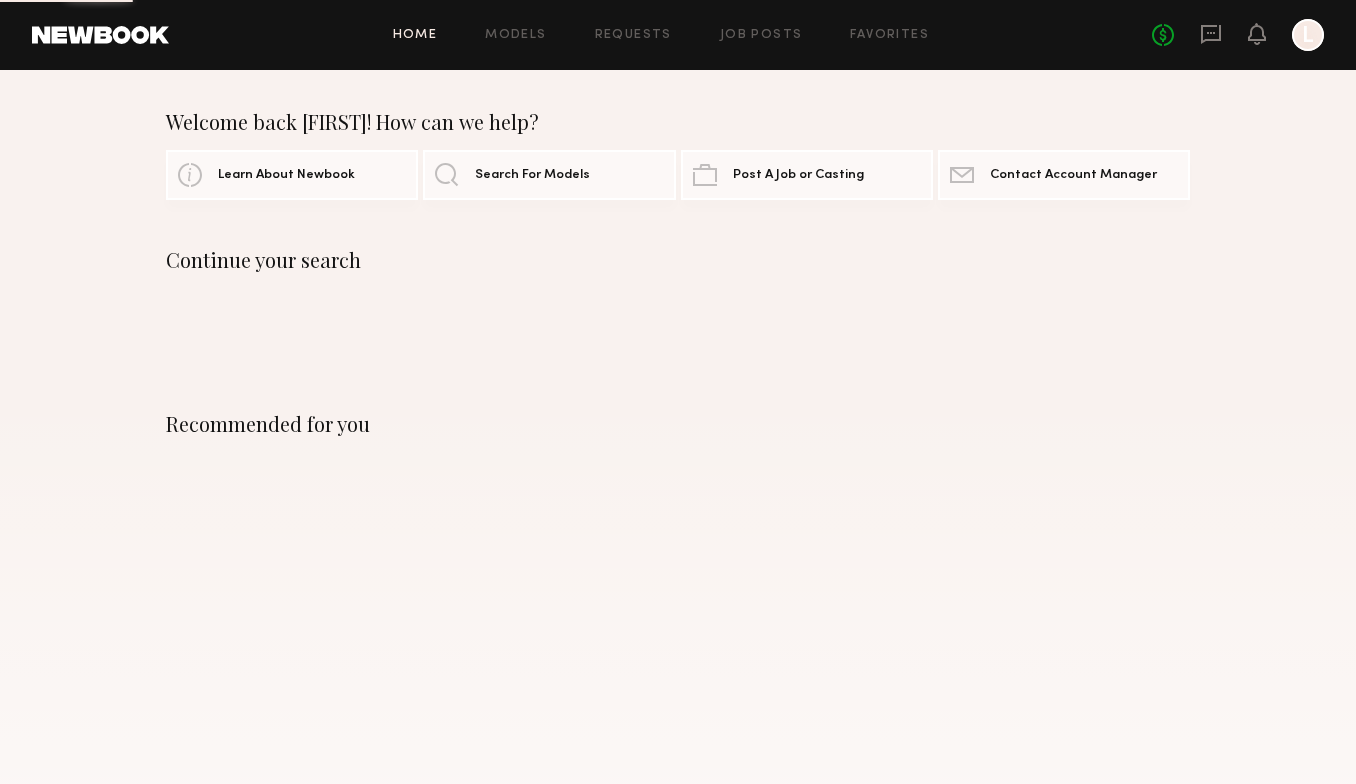 scroll, scrollTop: 0, scrollLeft: 0, axis: both 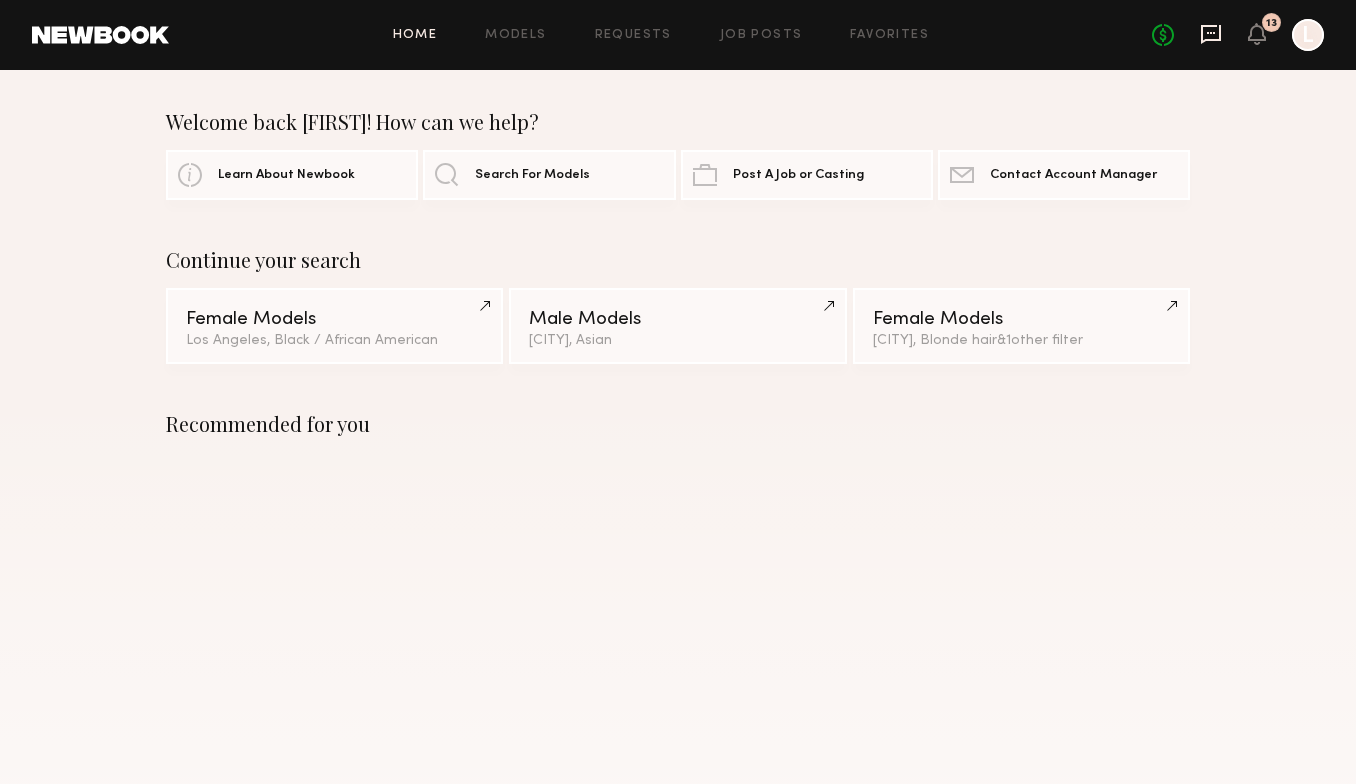 click 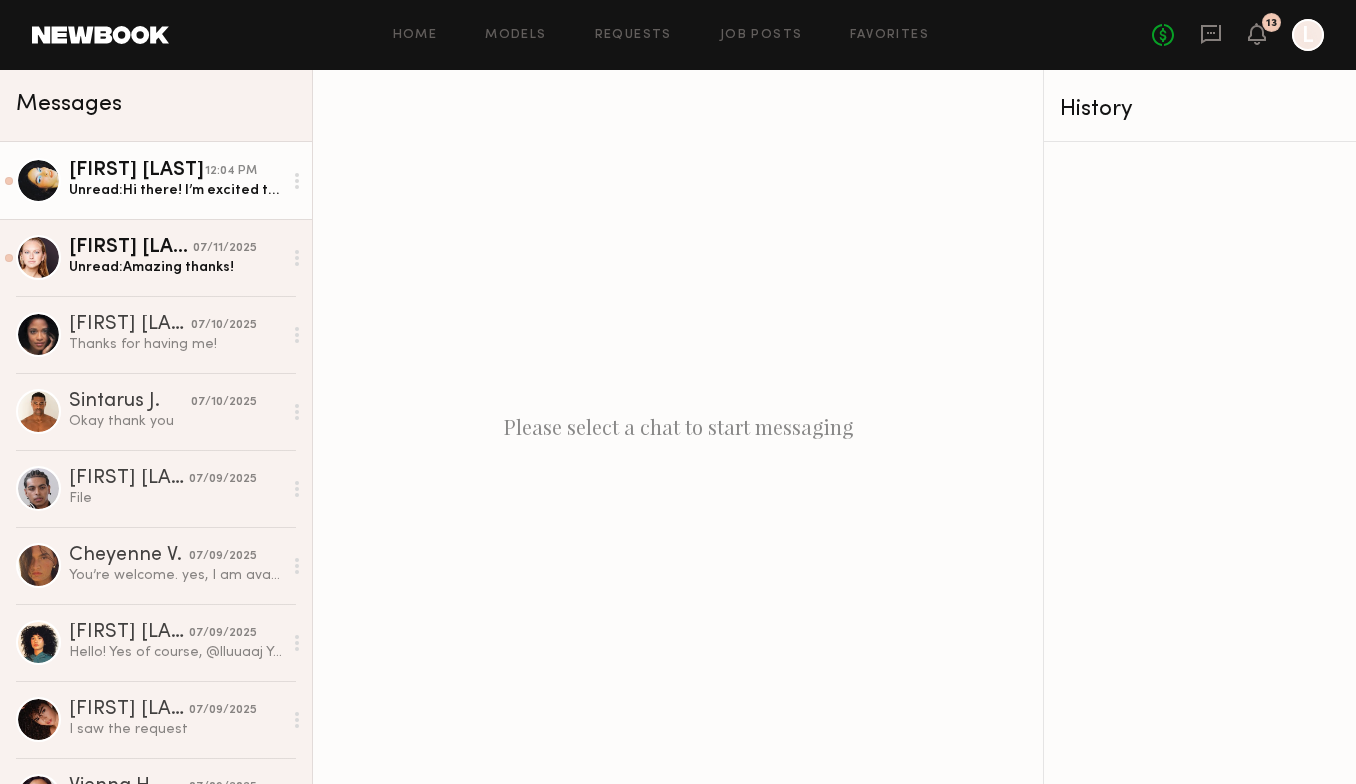 click on "[FIRST] [LAST] [TIME] Unread:  Hi there!
I’m excited to work with you on the upcoming shoot and just wanted to check in to get a few more details. Could you please confirm the location and call time, and let me know if you have any specific hair styling requests or wardrobe preferences. Let me know if there’s anything else I should prepare or bring. Looking forward to it!
Best,
[FIRST]" 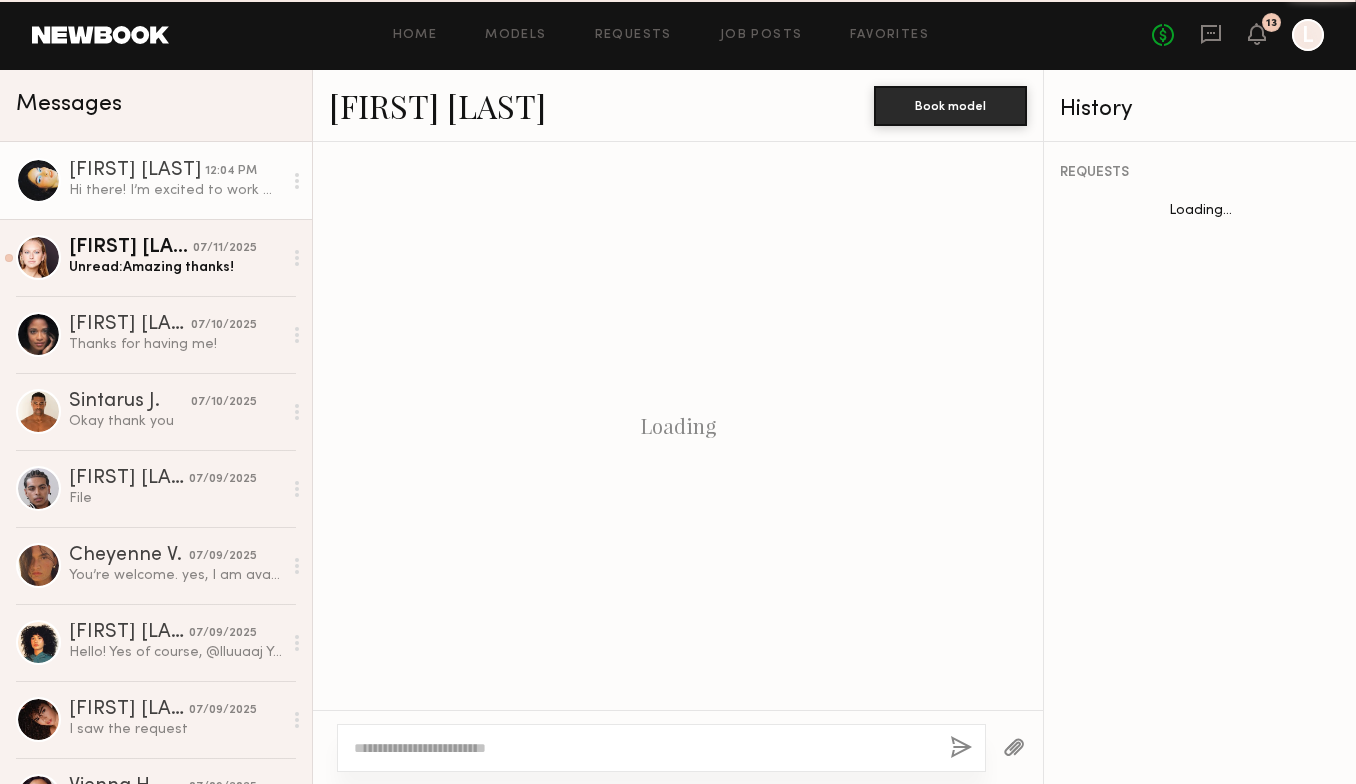 scroll, scrollTop: 694, scrollLeft: 0, axis: vertical 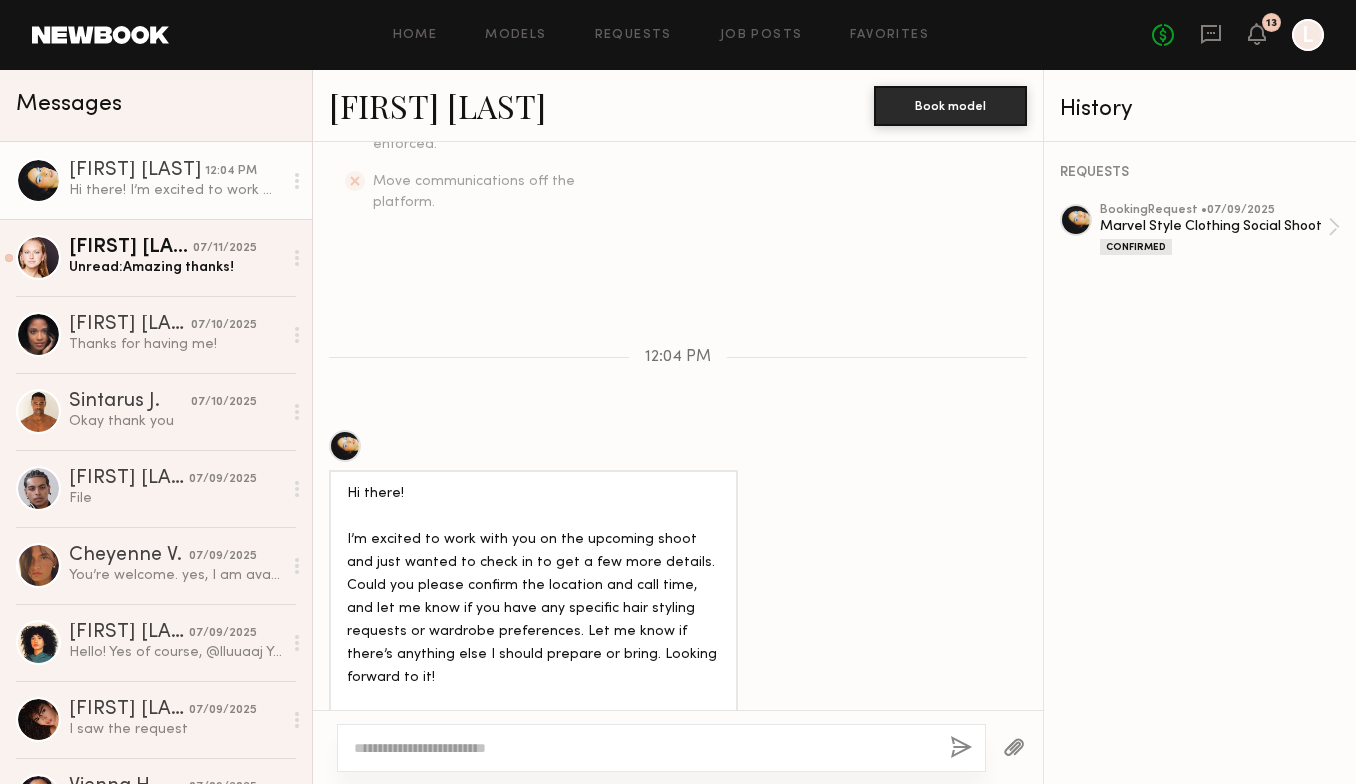 click 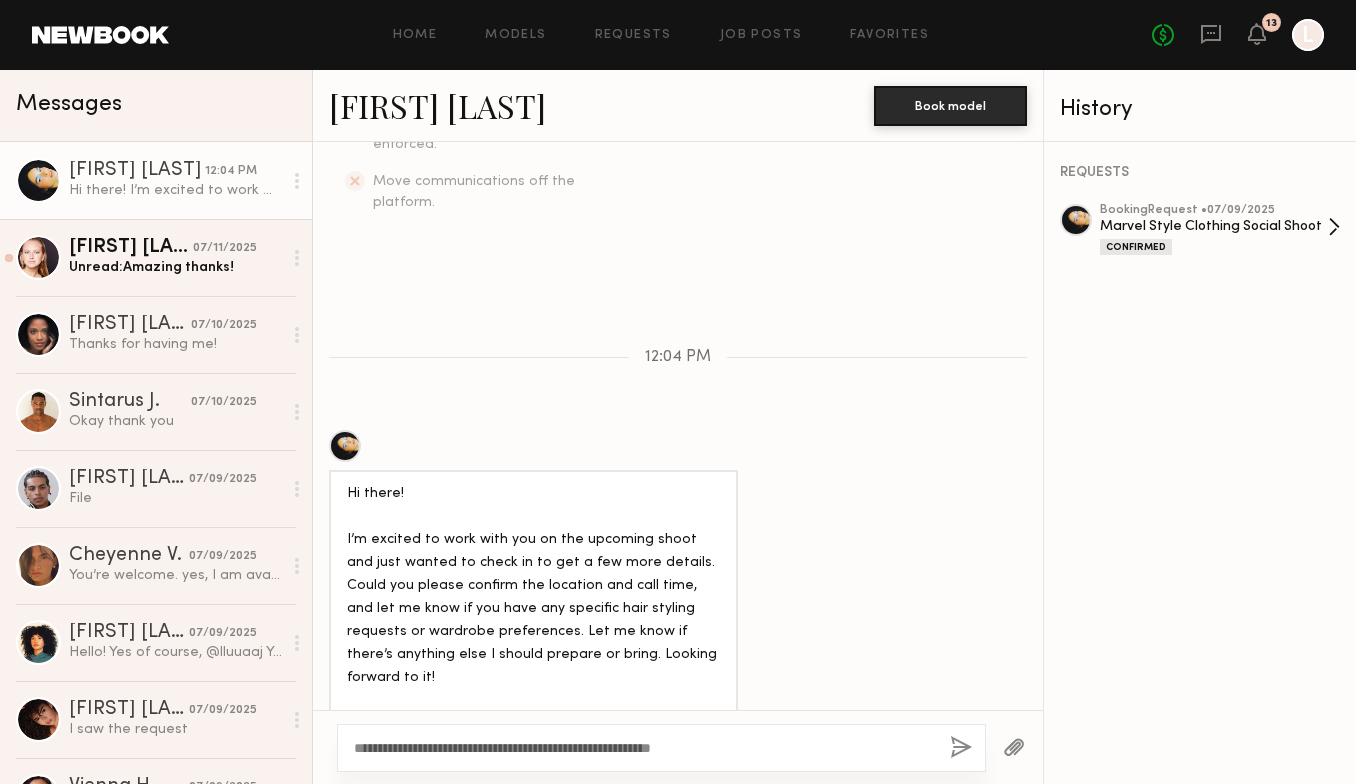 type on "**********" 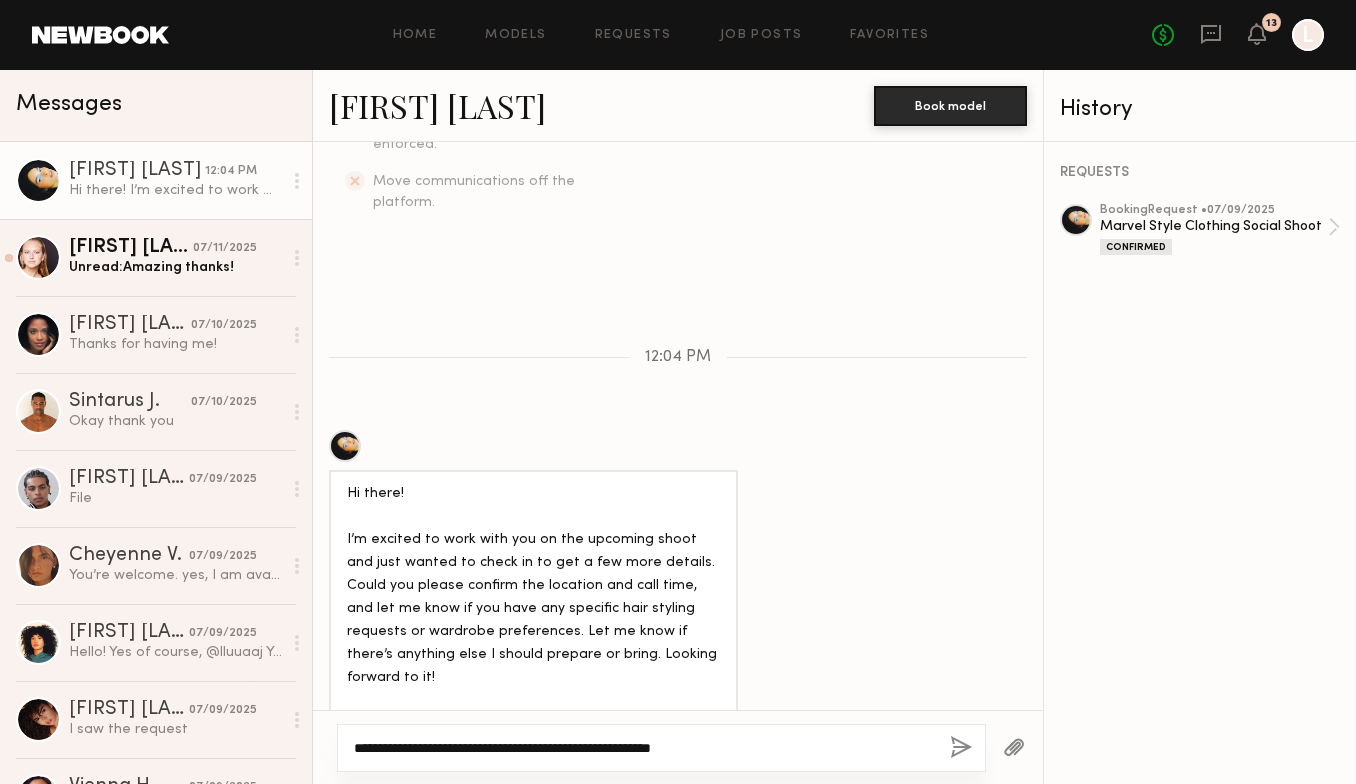 click on "**********" 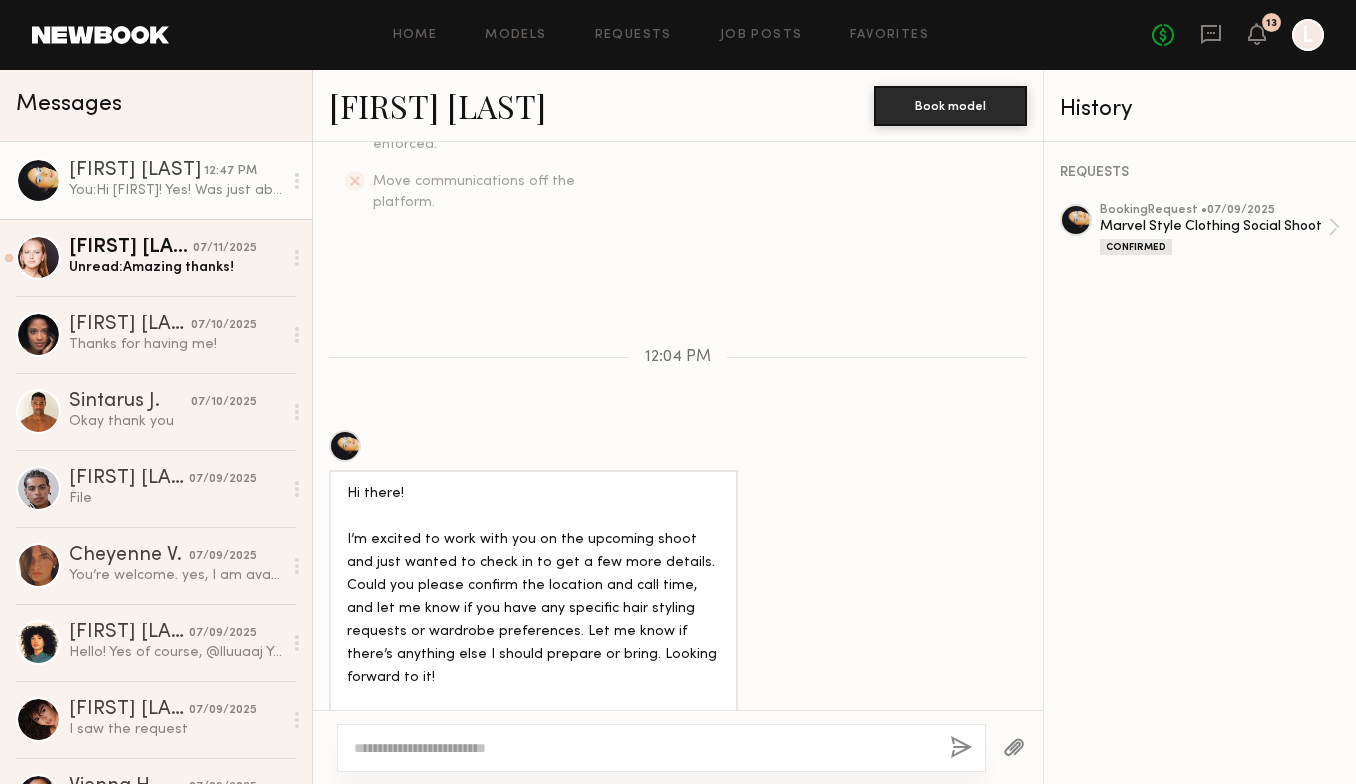 scroll, scrollTop: 902, scrollLeft: 0, axis: vertical 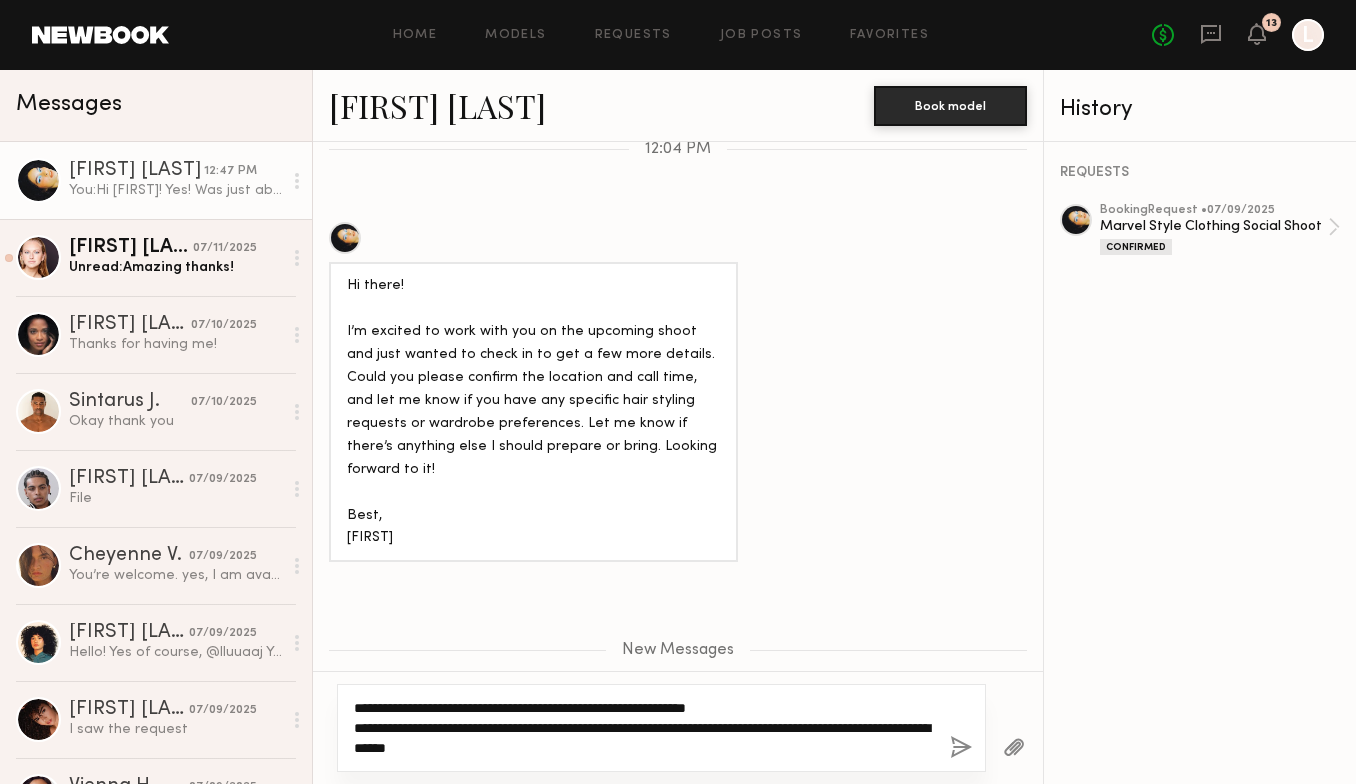 type on "**********" 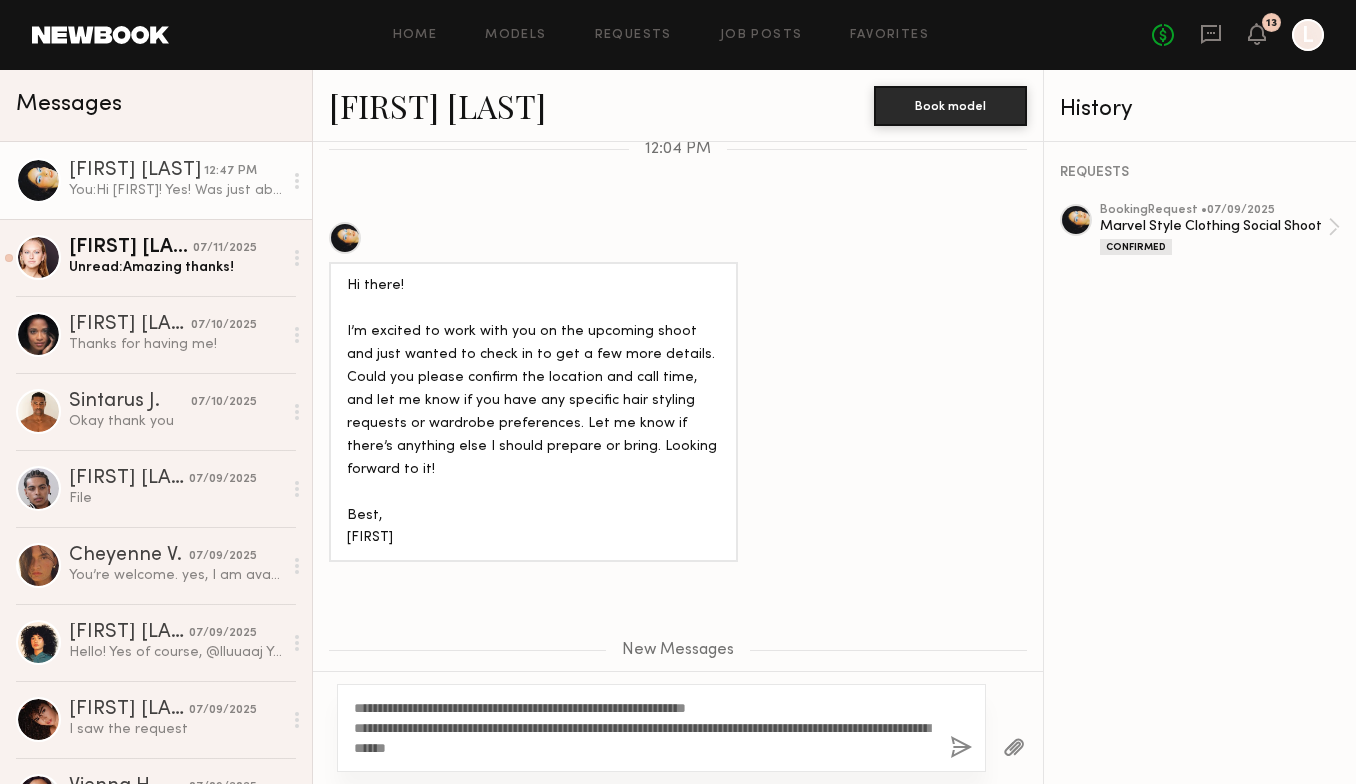click 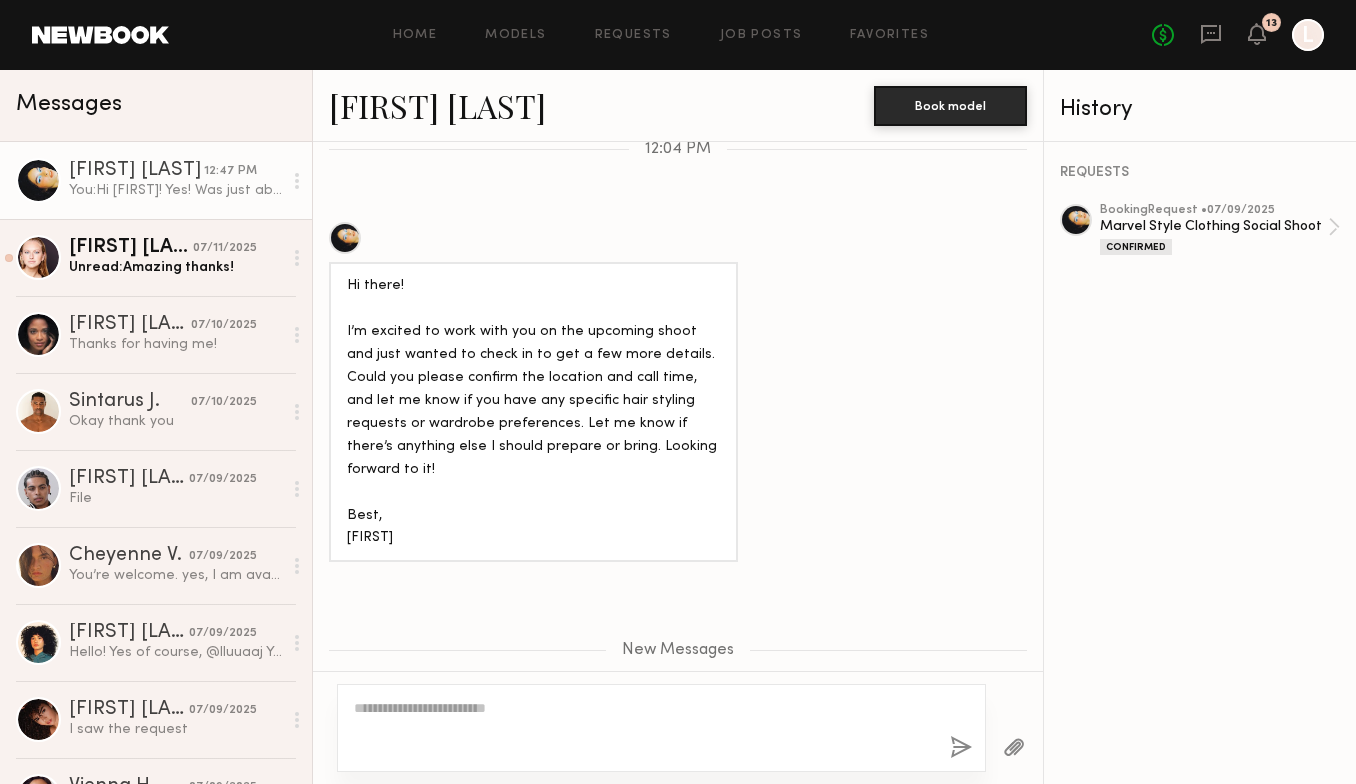scroll, scrollTop: 1085, scrollLeft: 0, axis: vertical 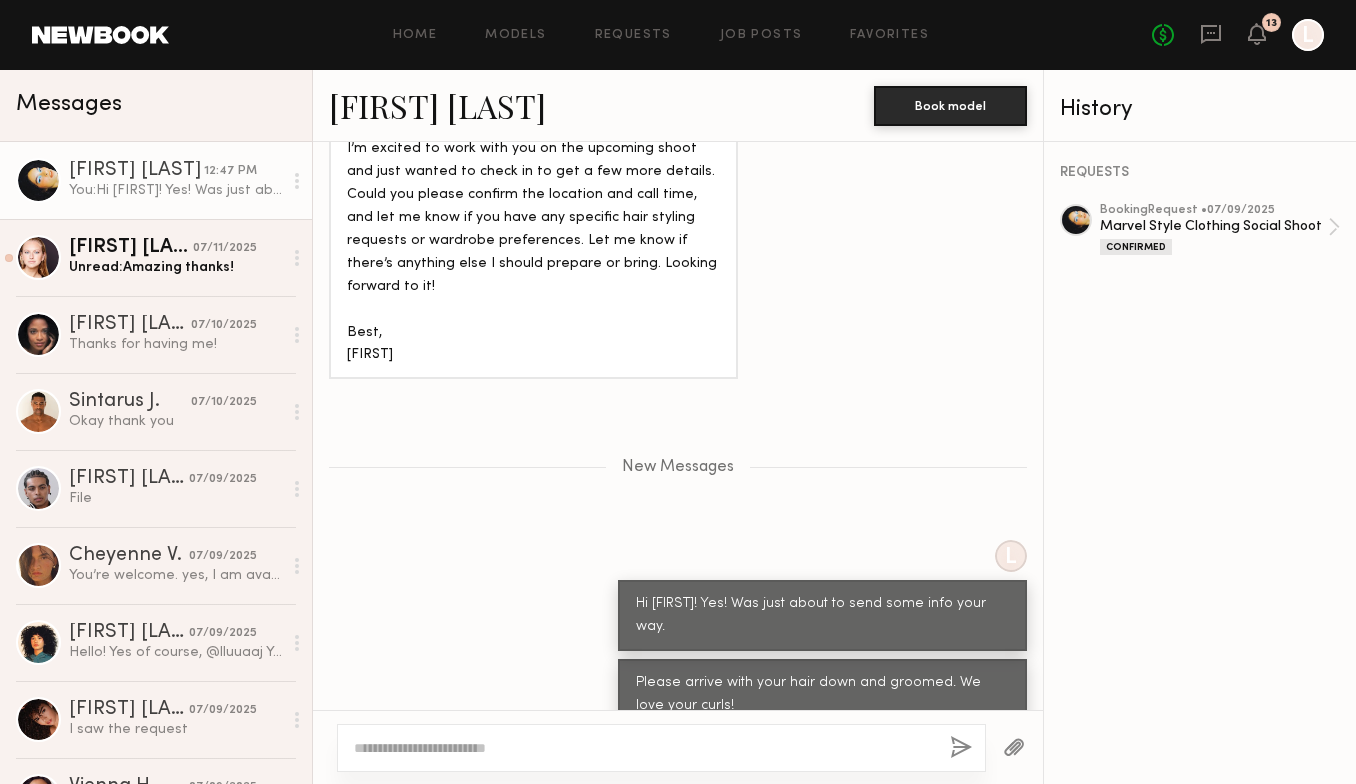 click 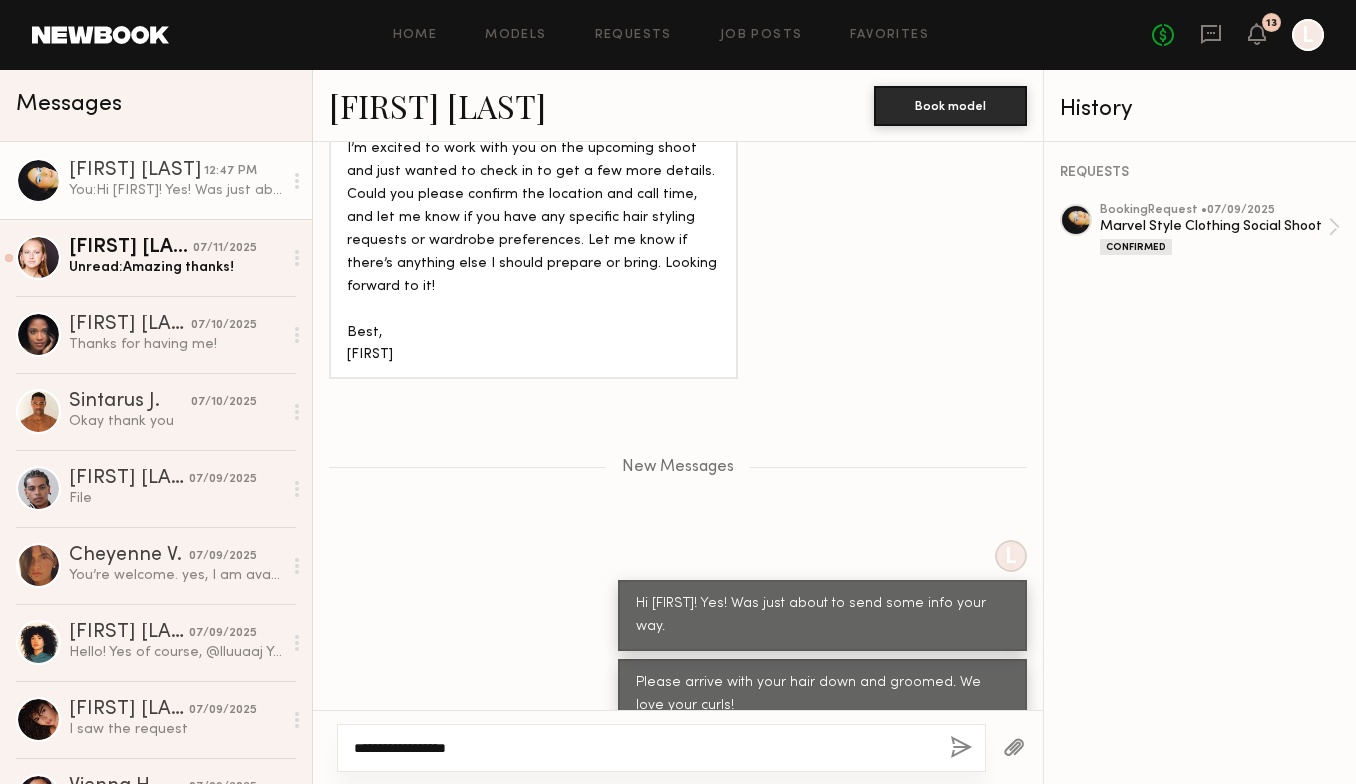 paste on "*********" 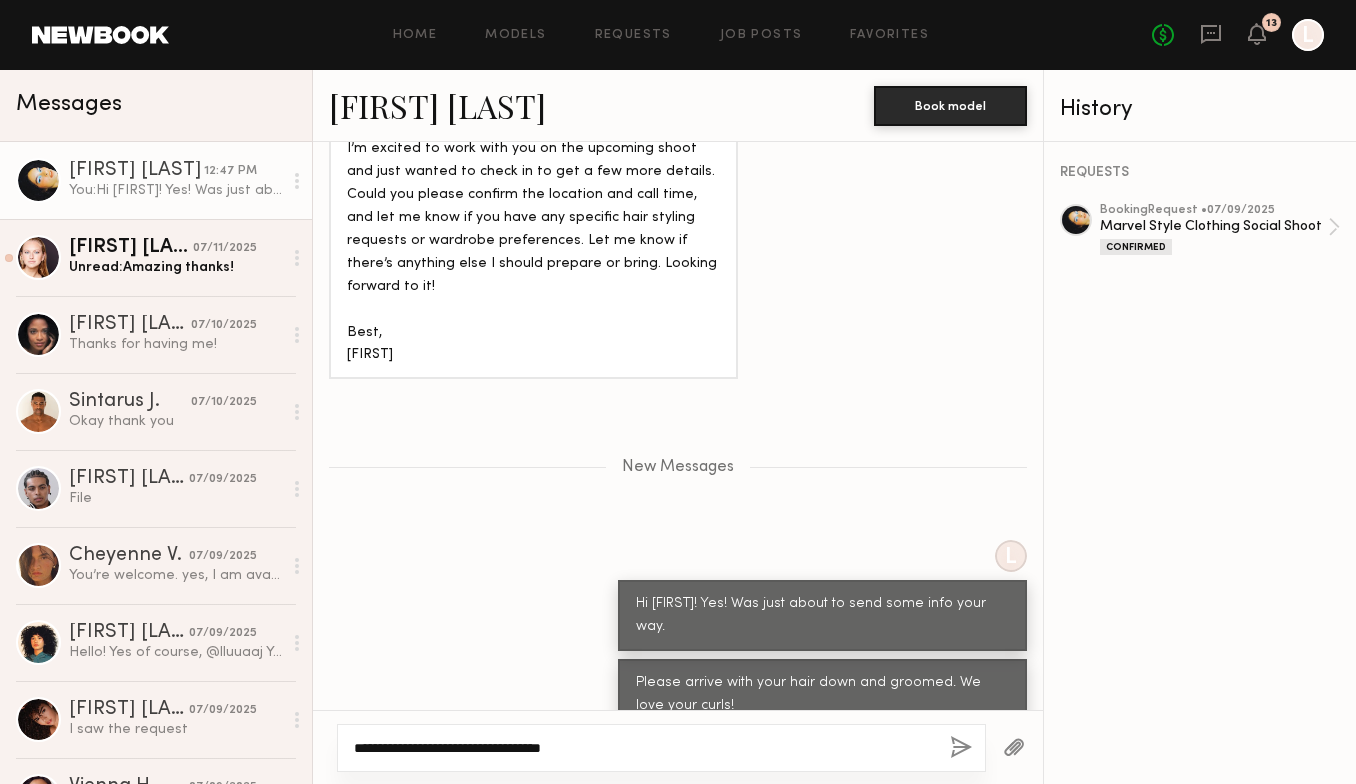 paste on "**********" 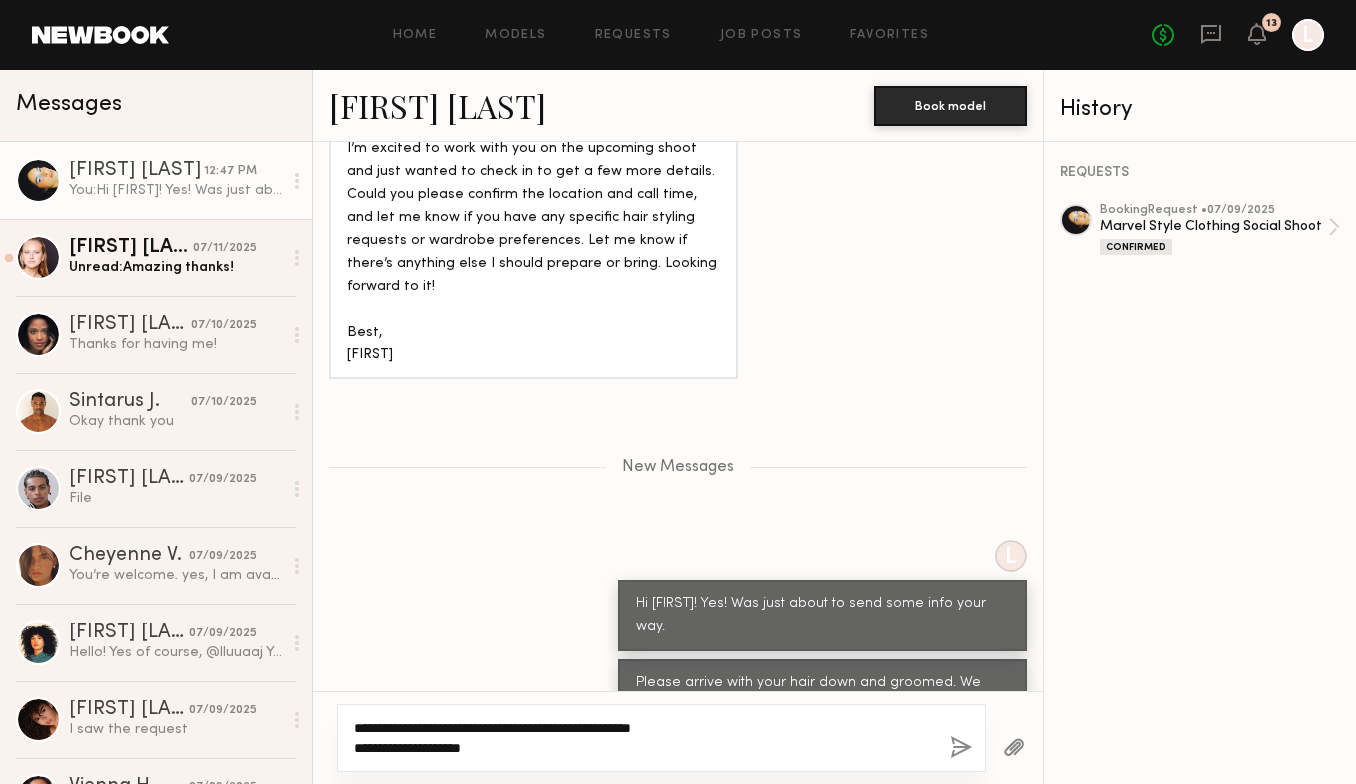 click on "**********" 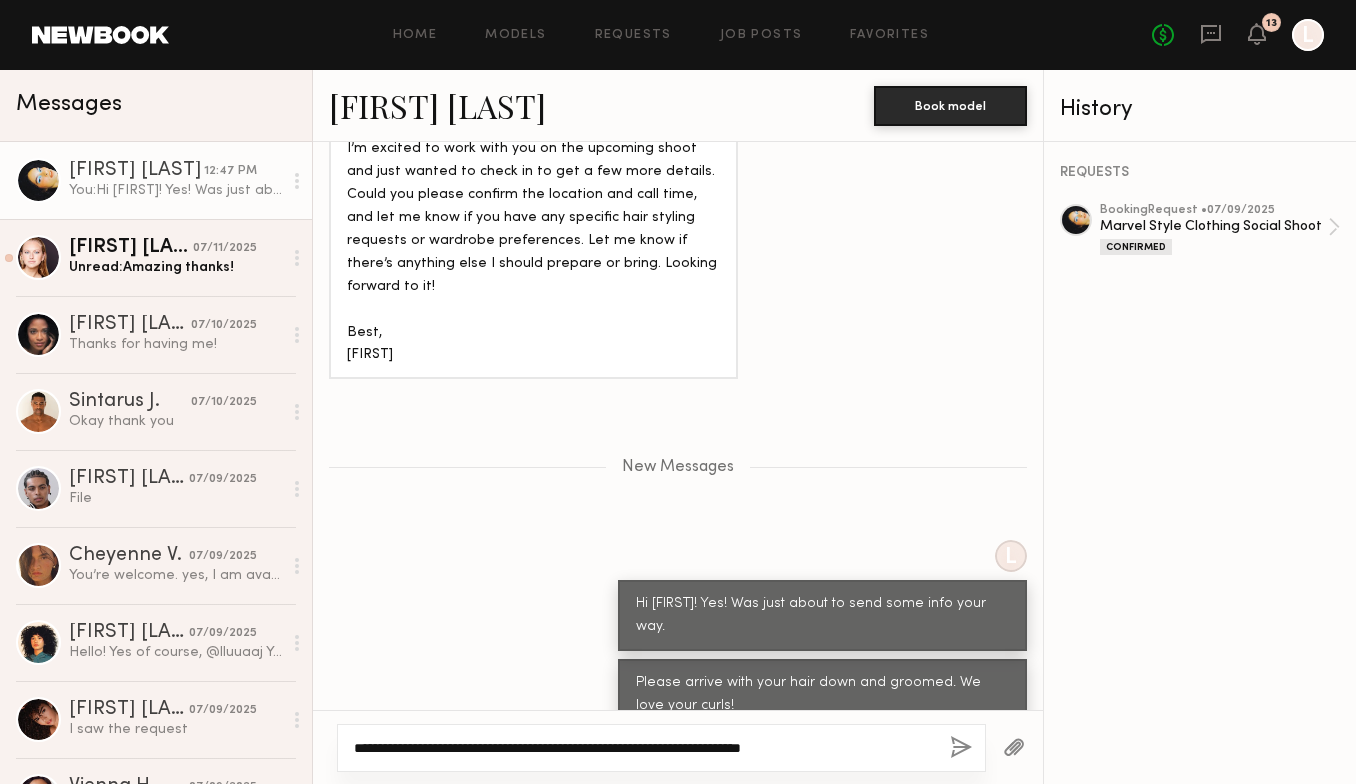 click on "**********" 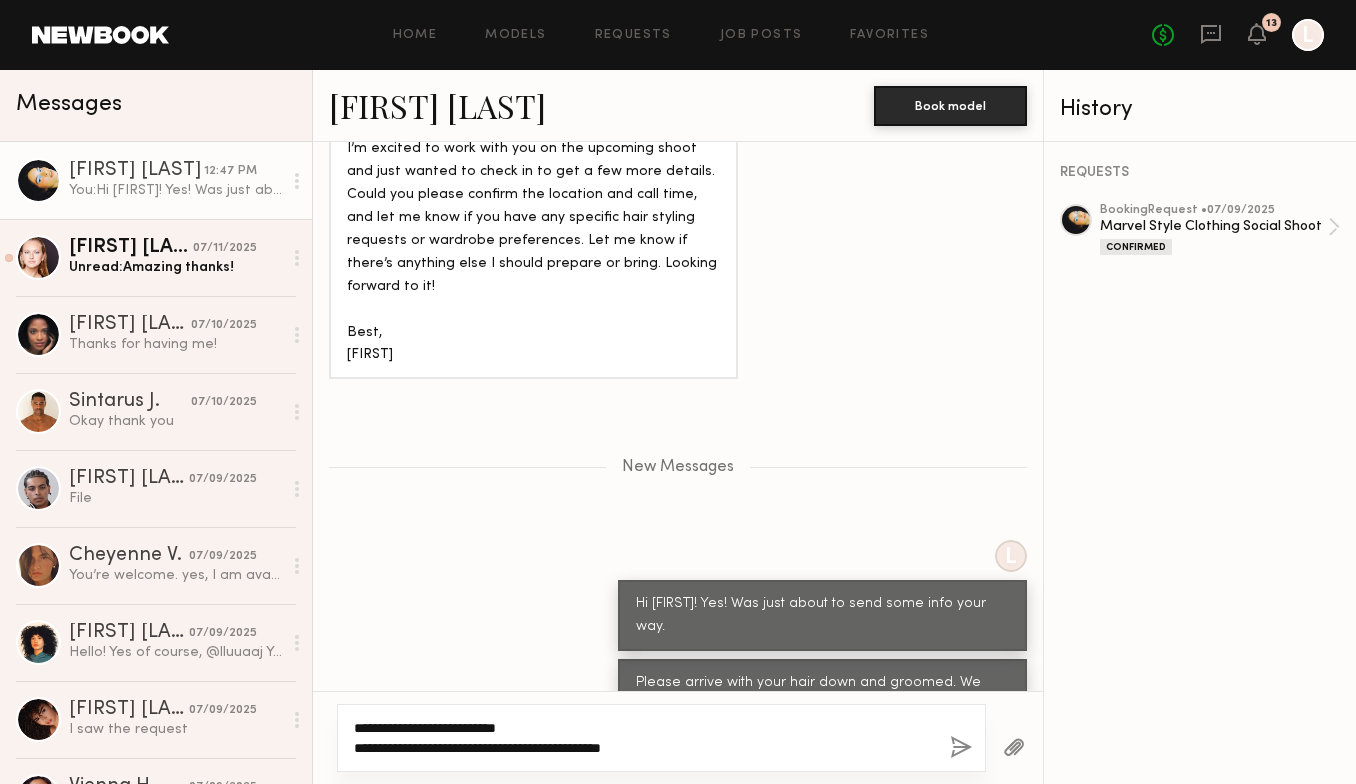 click on "**********" 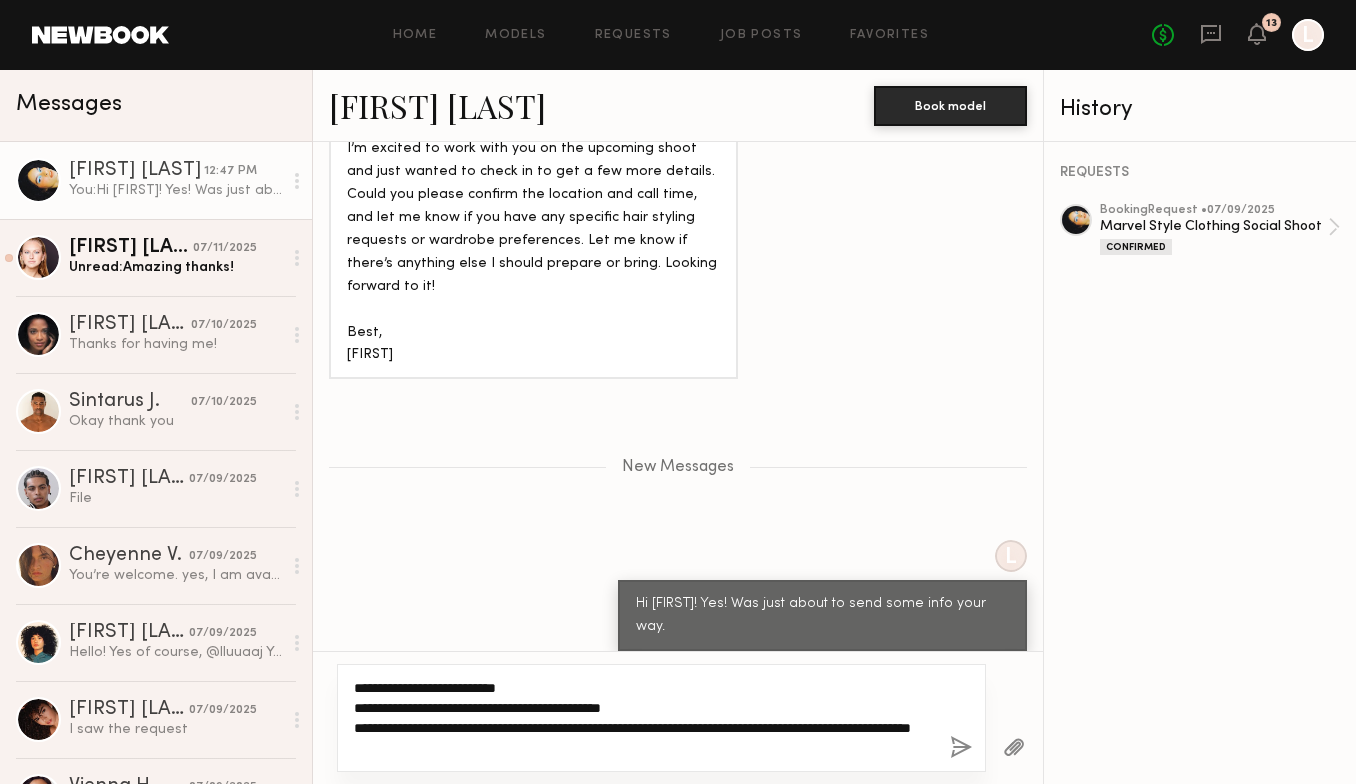 type on "**********" 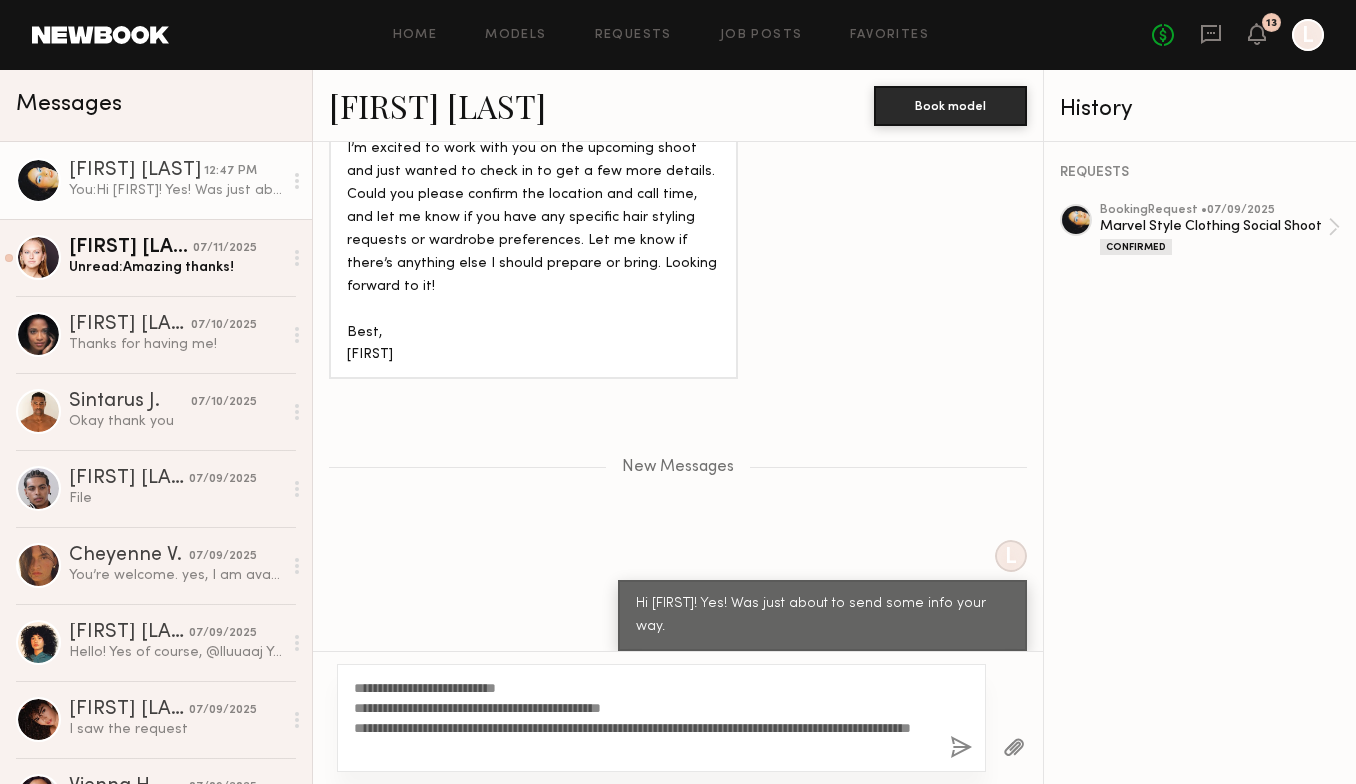click on "**********" 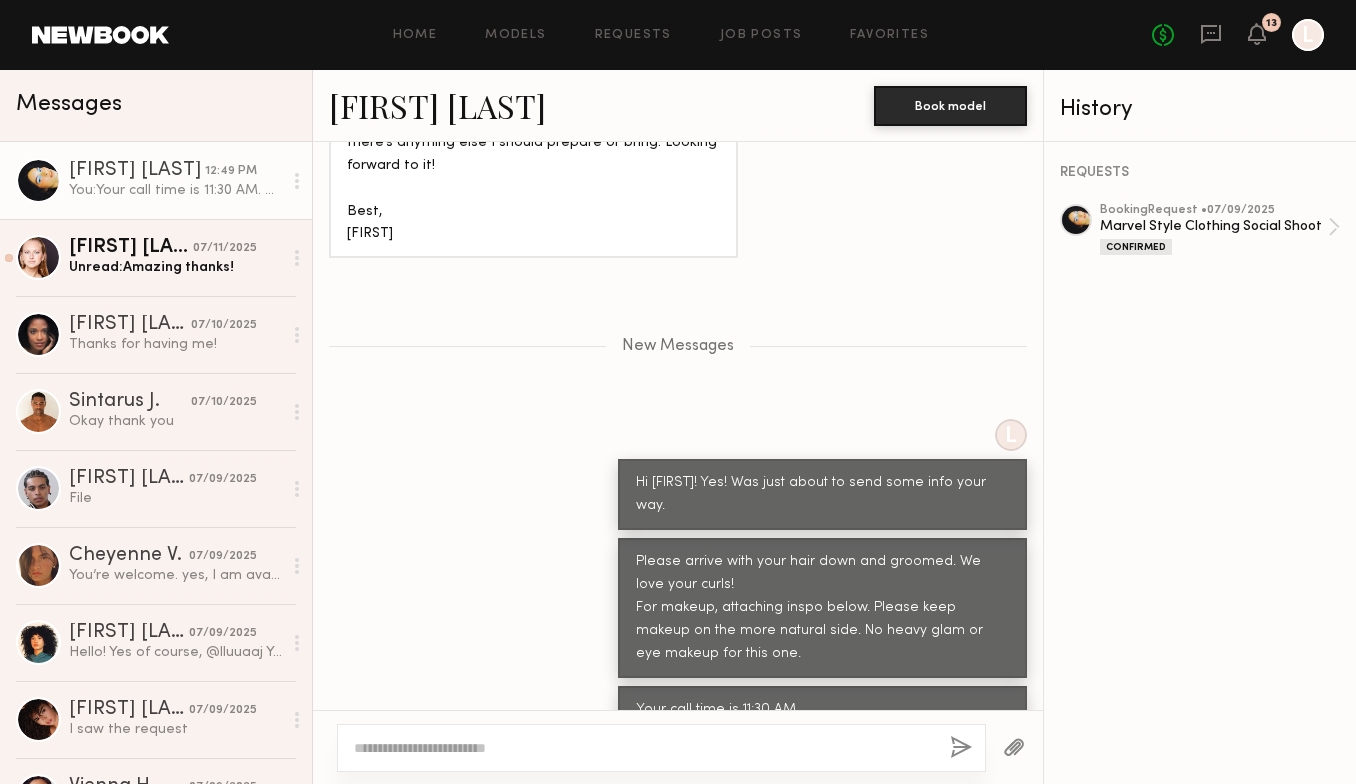 scroll, scrollTop: 1327, scrollLeft: 0, axis: vertical 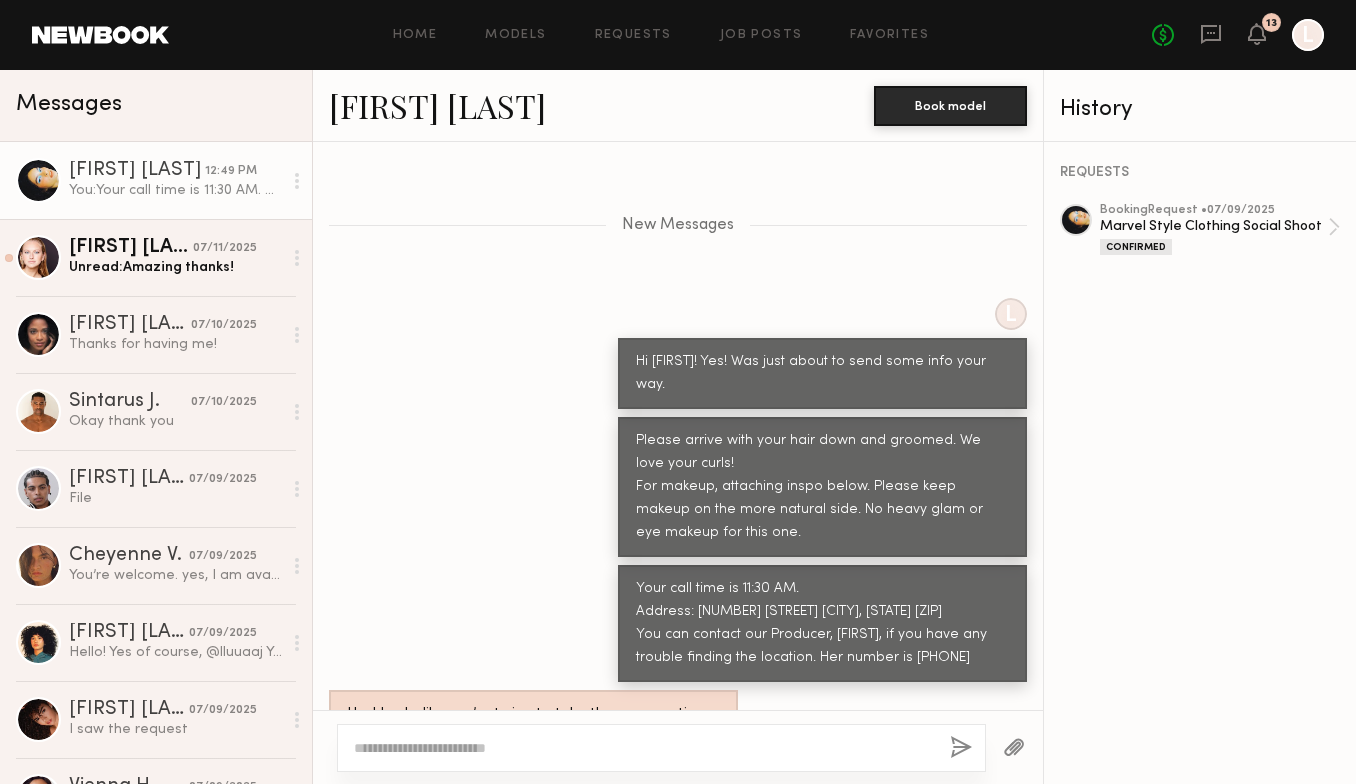 click 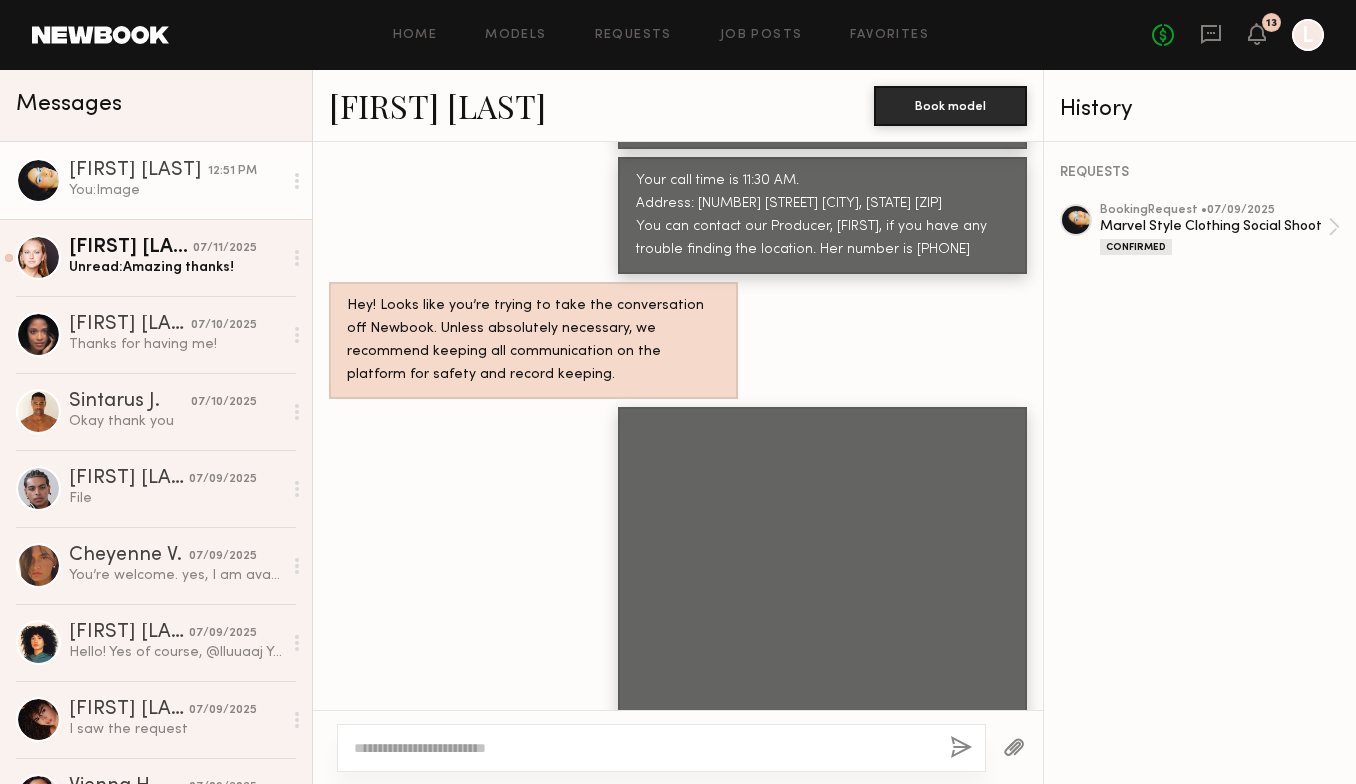 scroll, scrollTop: 1733, scrollLeft: 0, axis: vertical 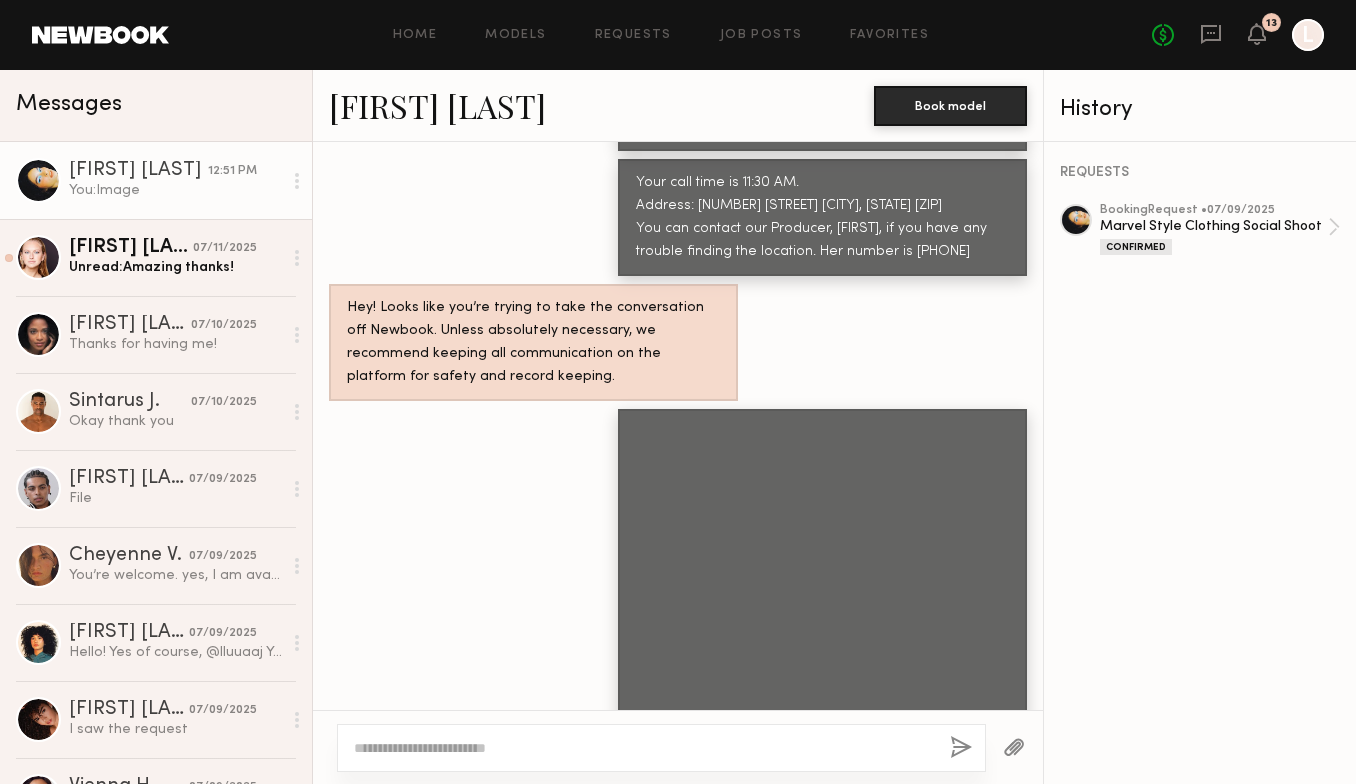 click 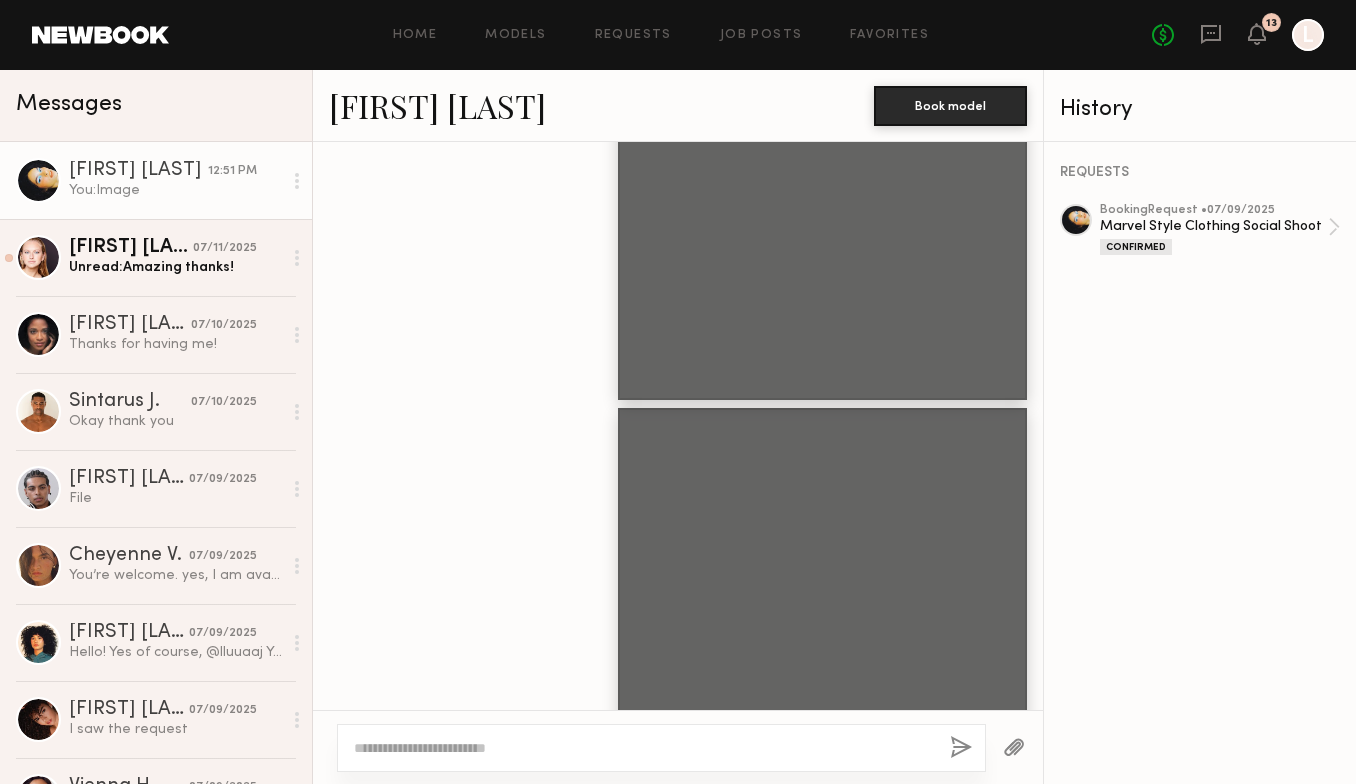 scroll, scrollTop: 2139, scrollLeft: 0, axis: vertical 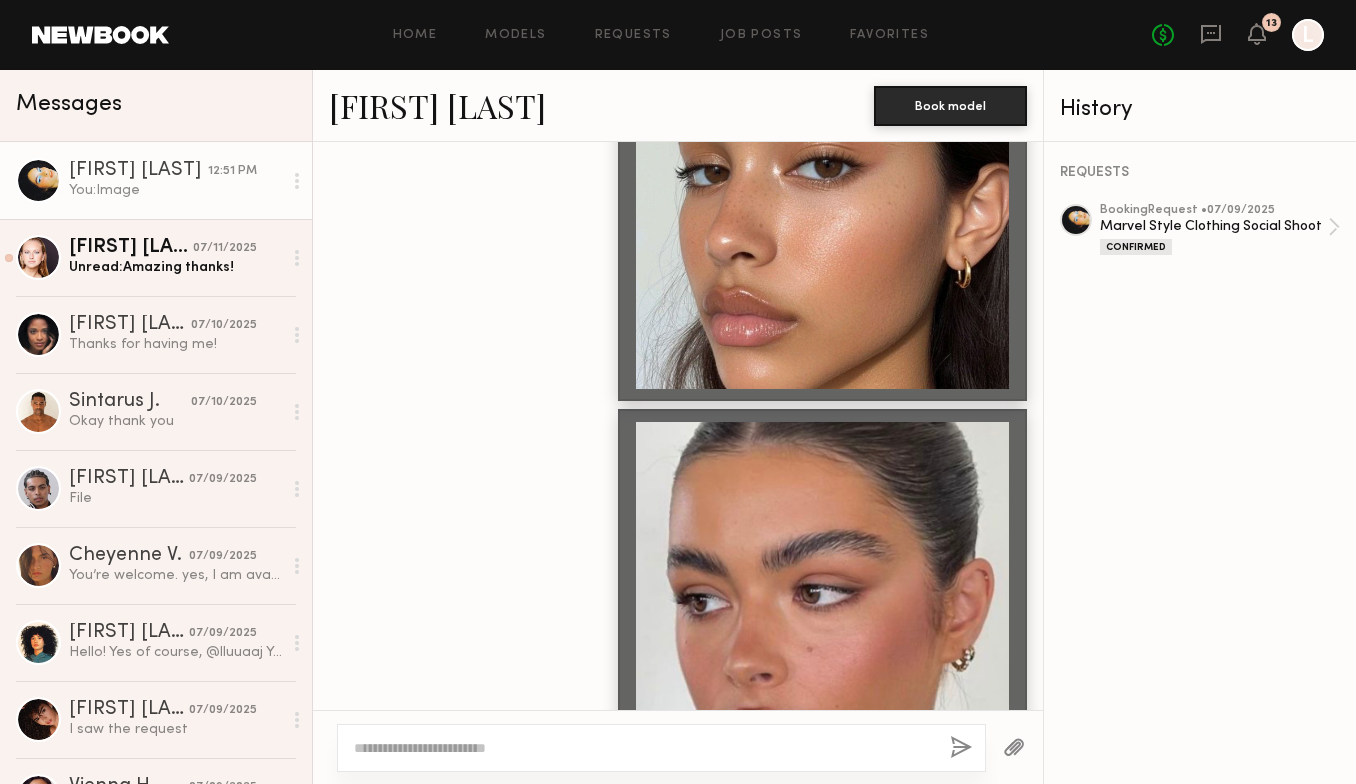 click 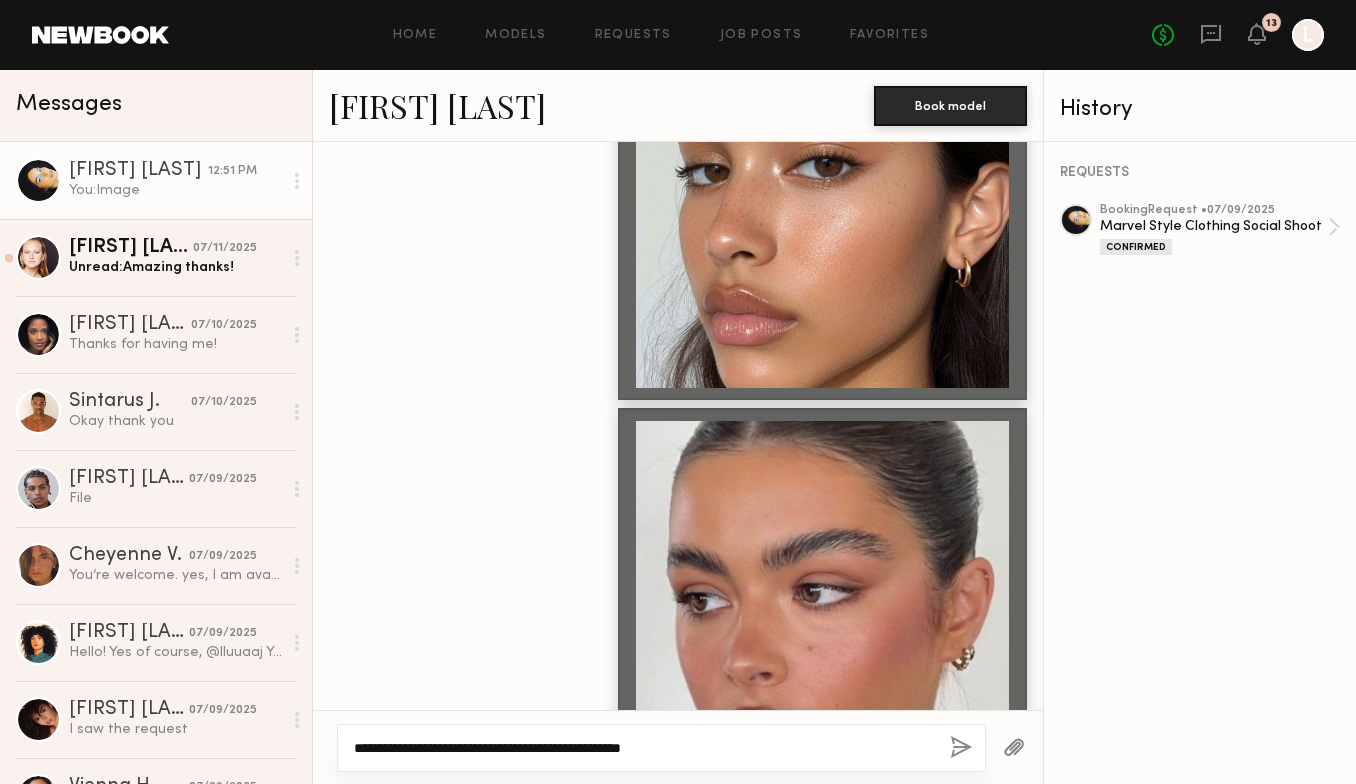 scroll, scrollTop: 2139, scrollLeft: 0, axis: vertical 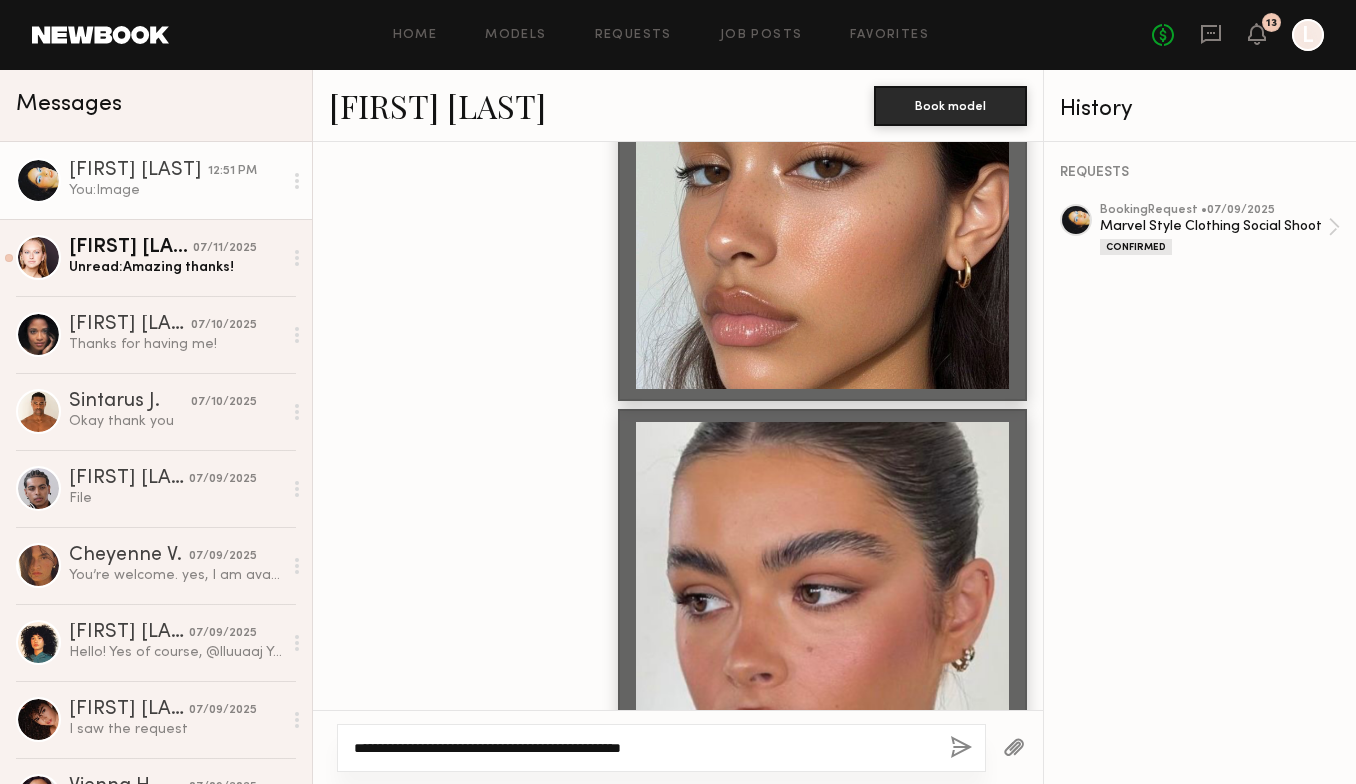 click on "**********" 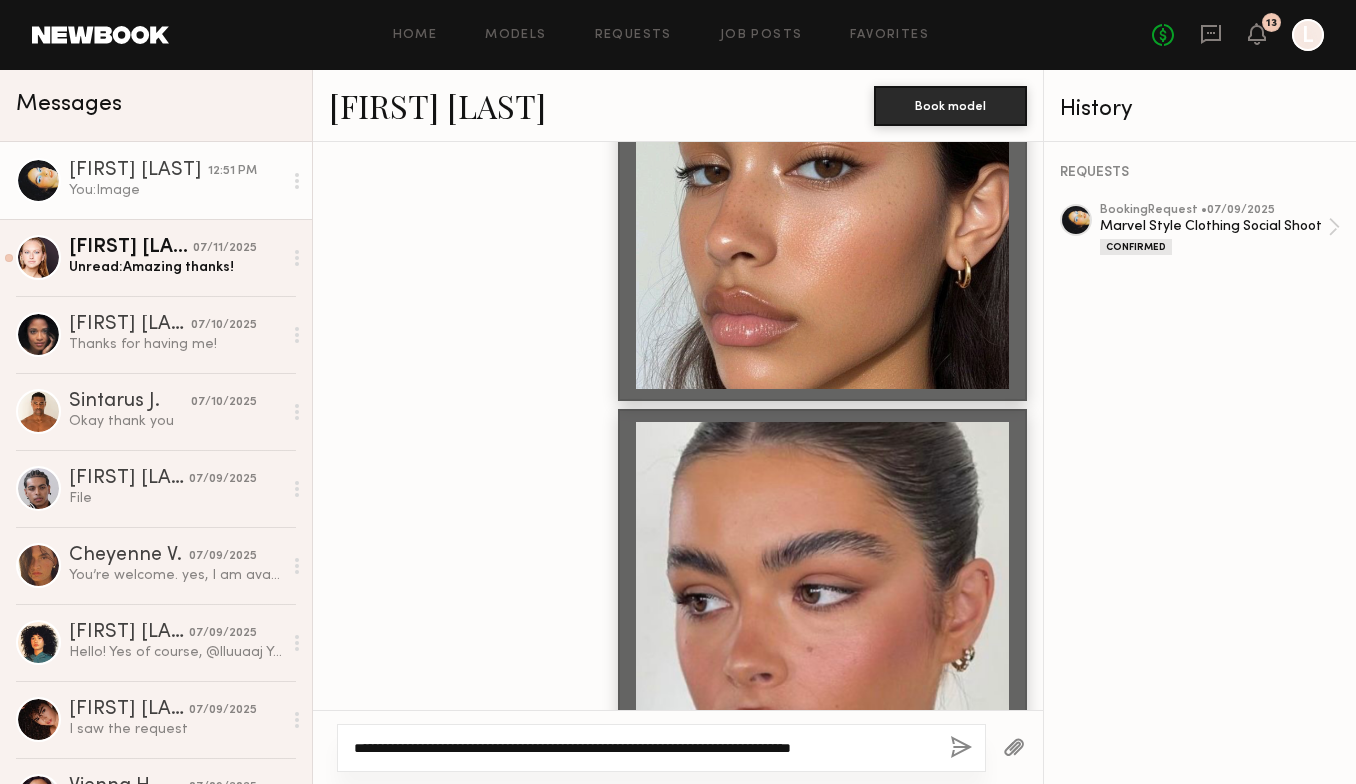 drag, startPoint x: 718, startPoint y: 743, endPoint x: 746, endPoint y: 744, distance: 28.01785 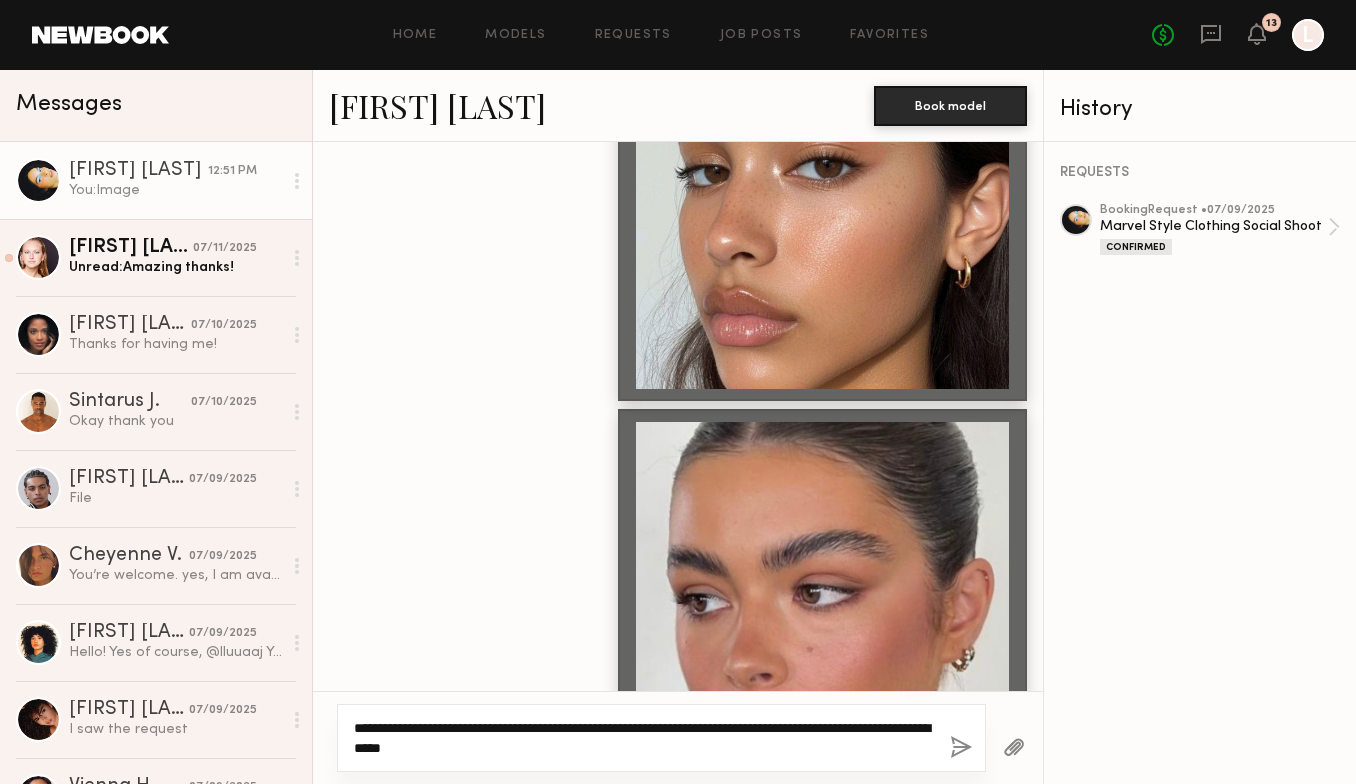 click on "**********" 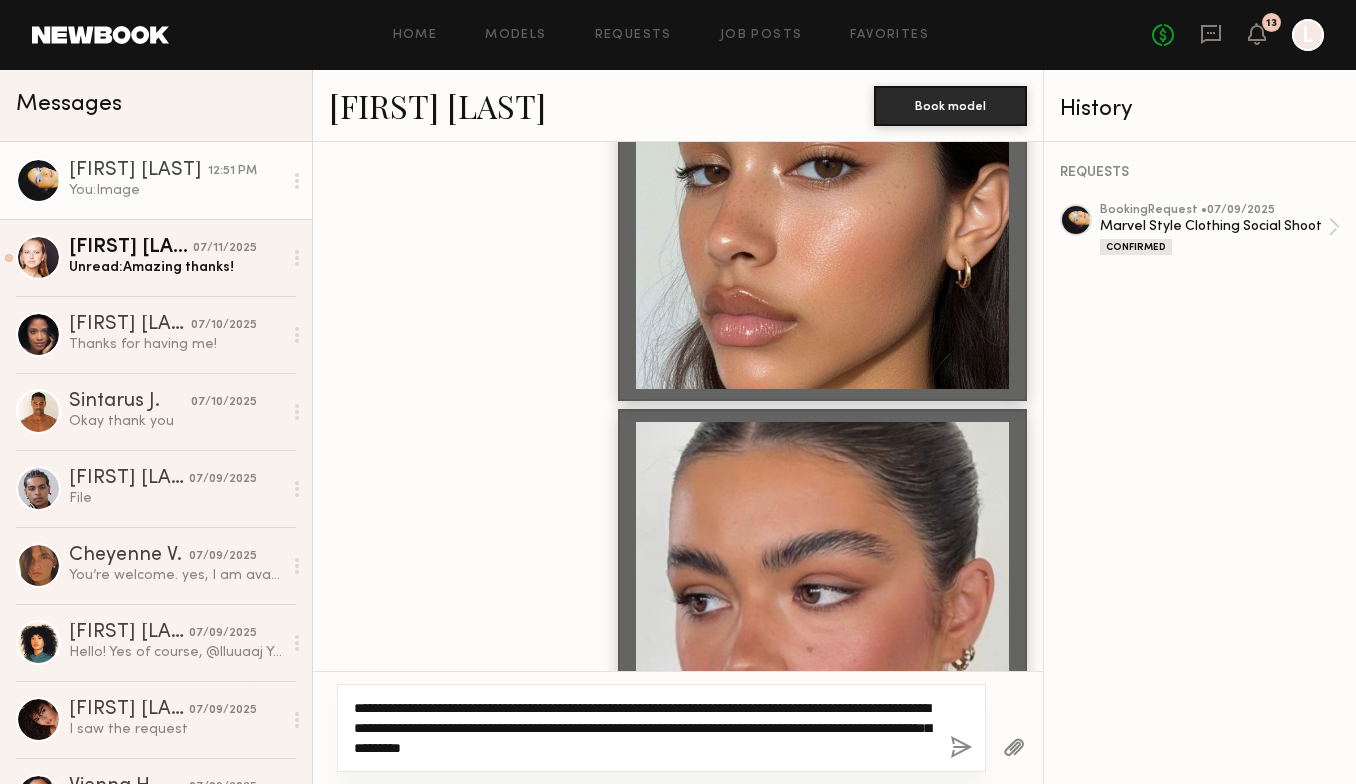 scroll, scrollTop: 0, scrollLeft: 0, axis: both 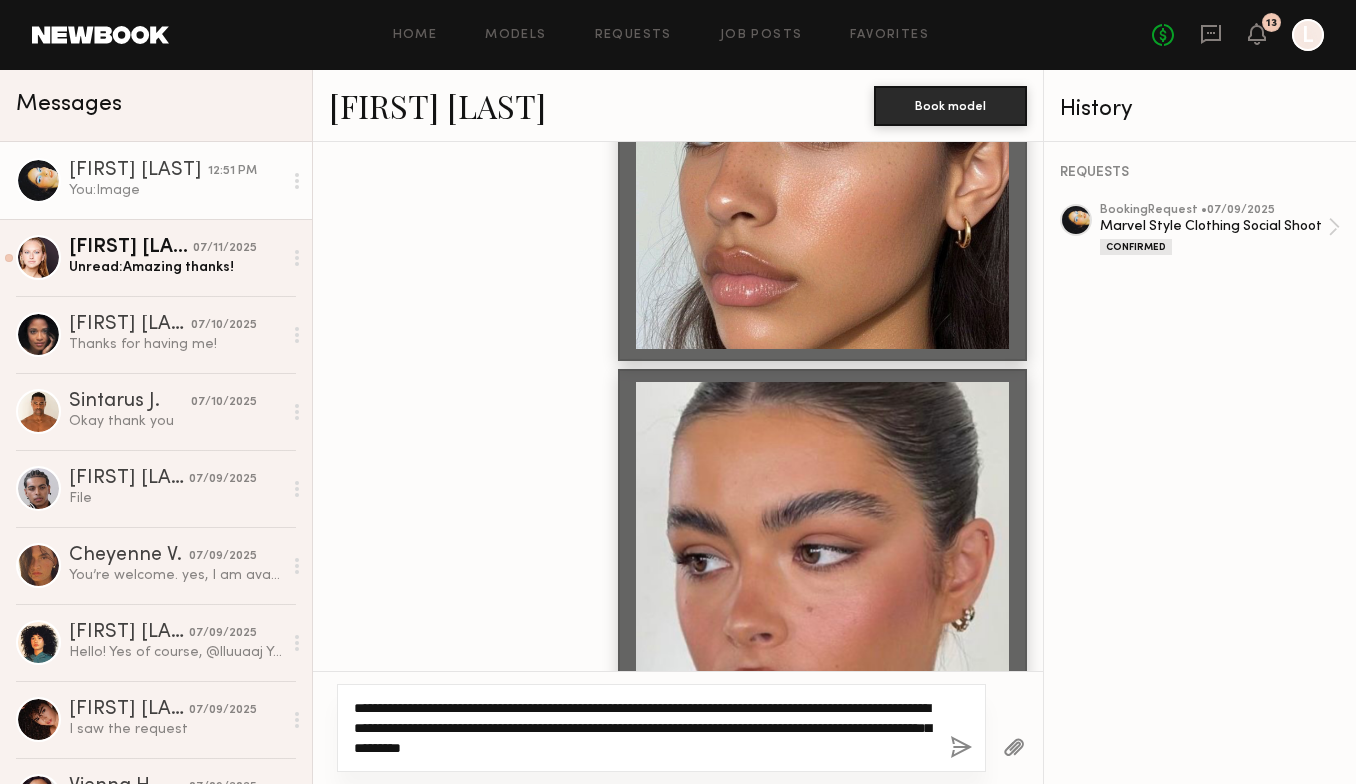 click on "**********" 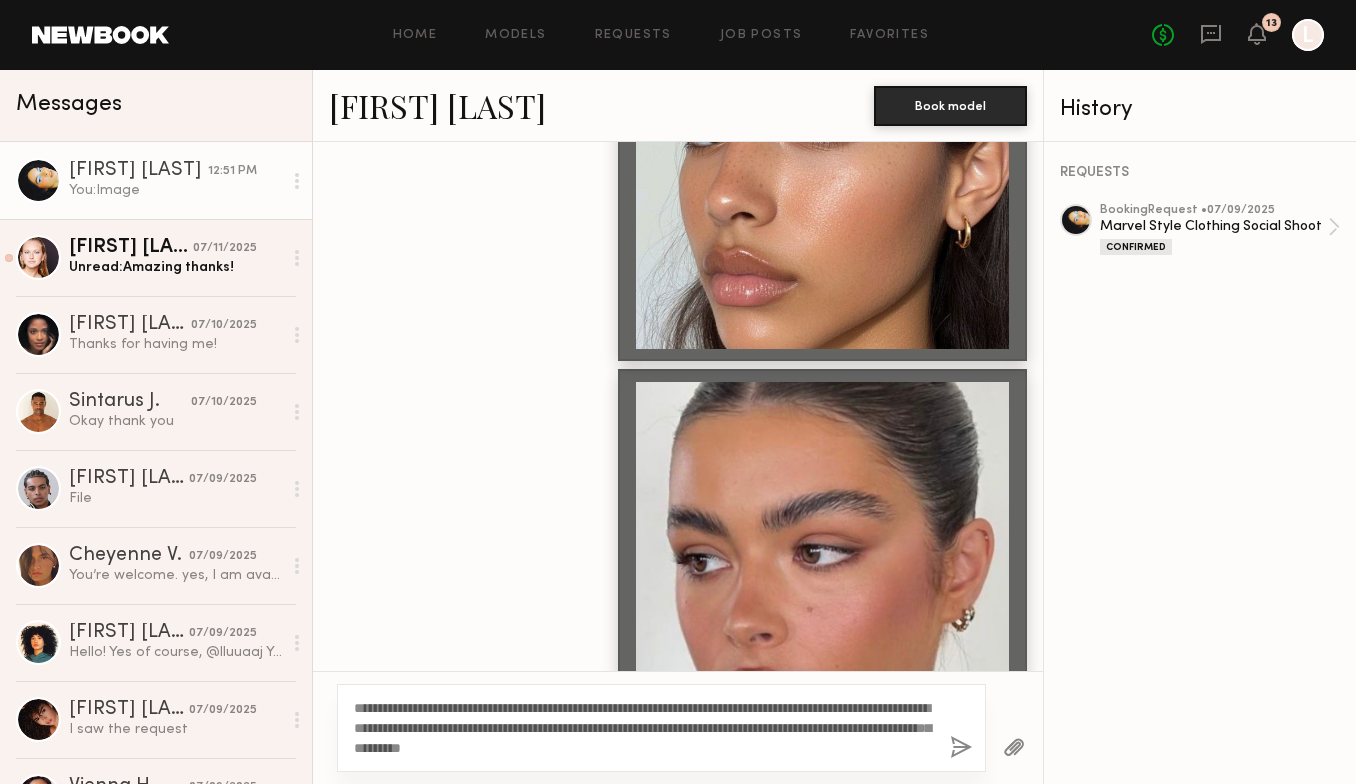 click 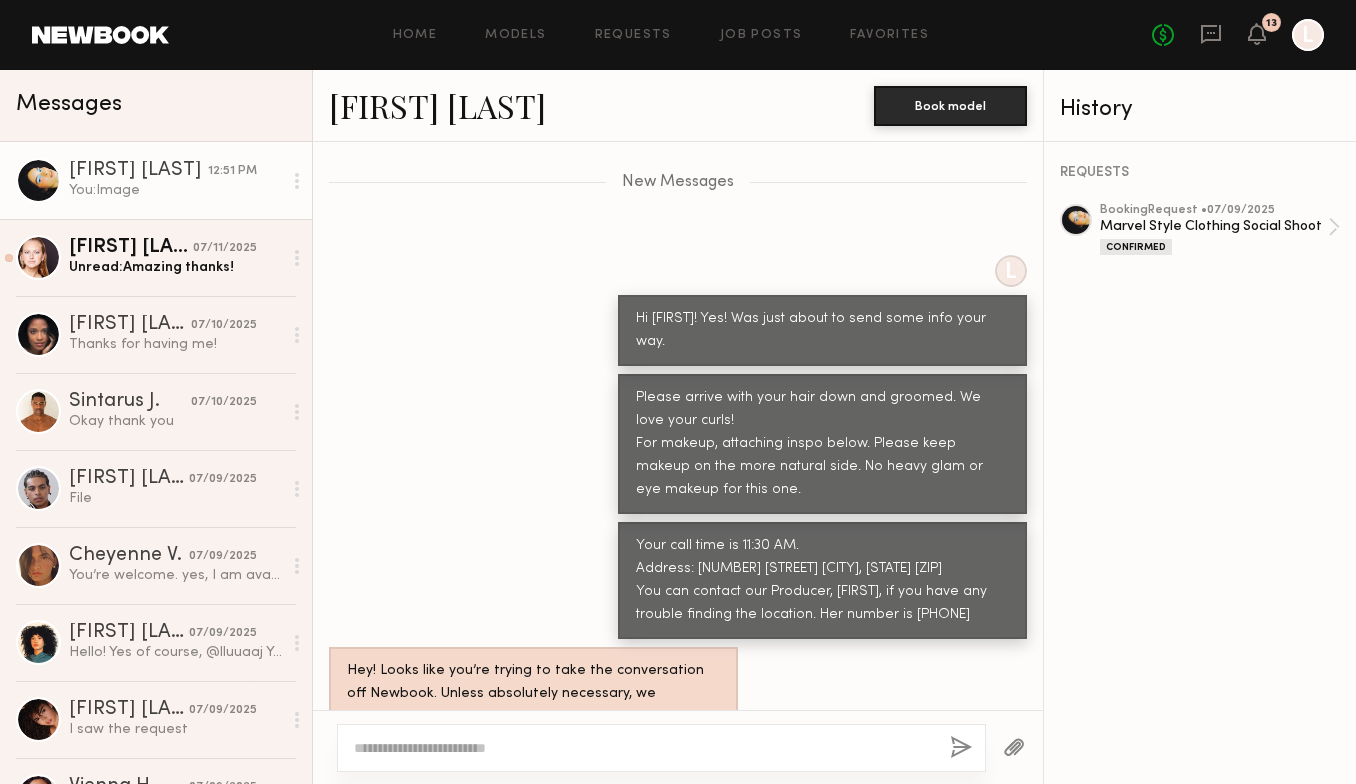 scroll, scrollTop: 1368, scrollLeft: 0, axis: vertical 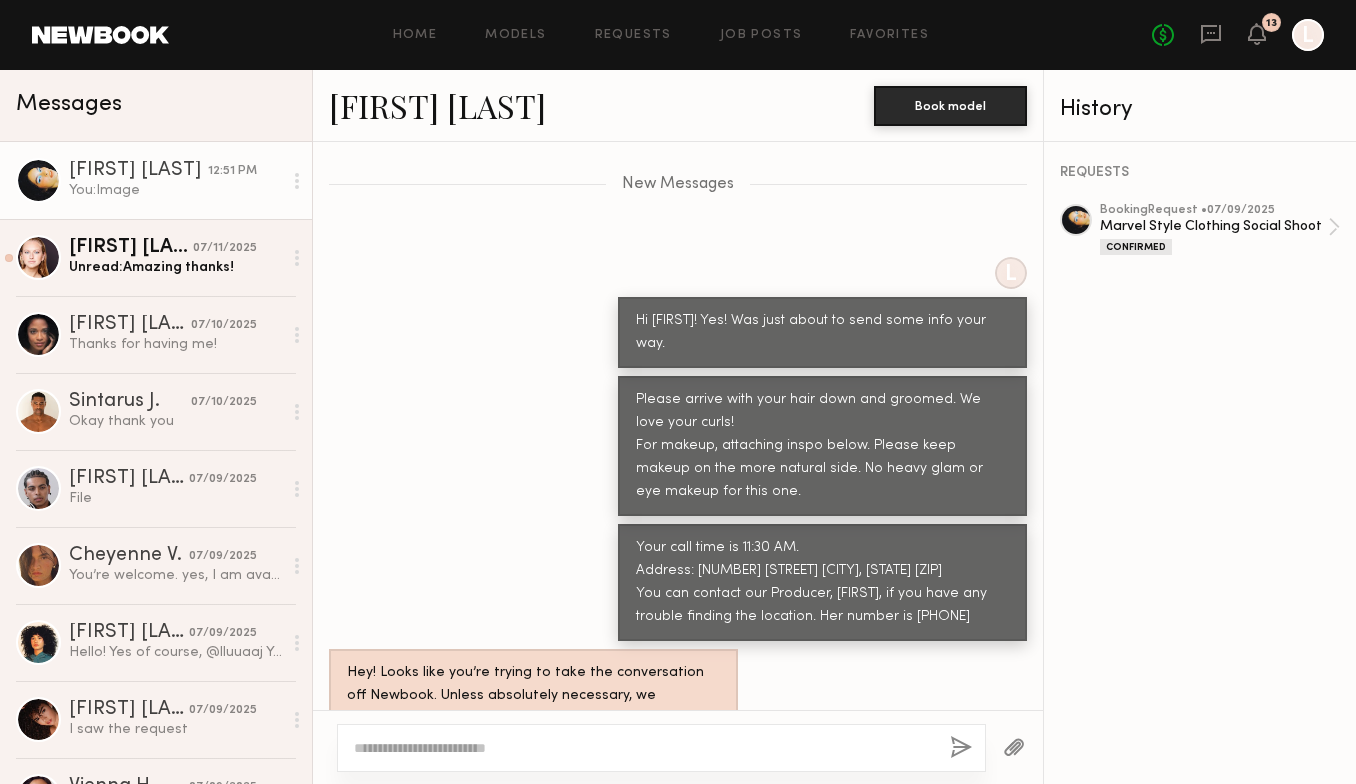 drag, startPoint x: 638, startPoint y: 444, endPoint x: 1006, endPoint y: 510, distance: 373.87164 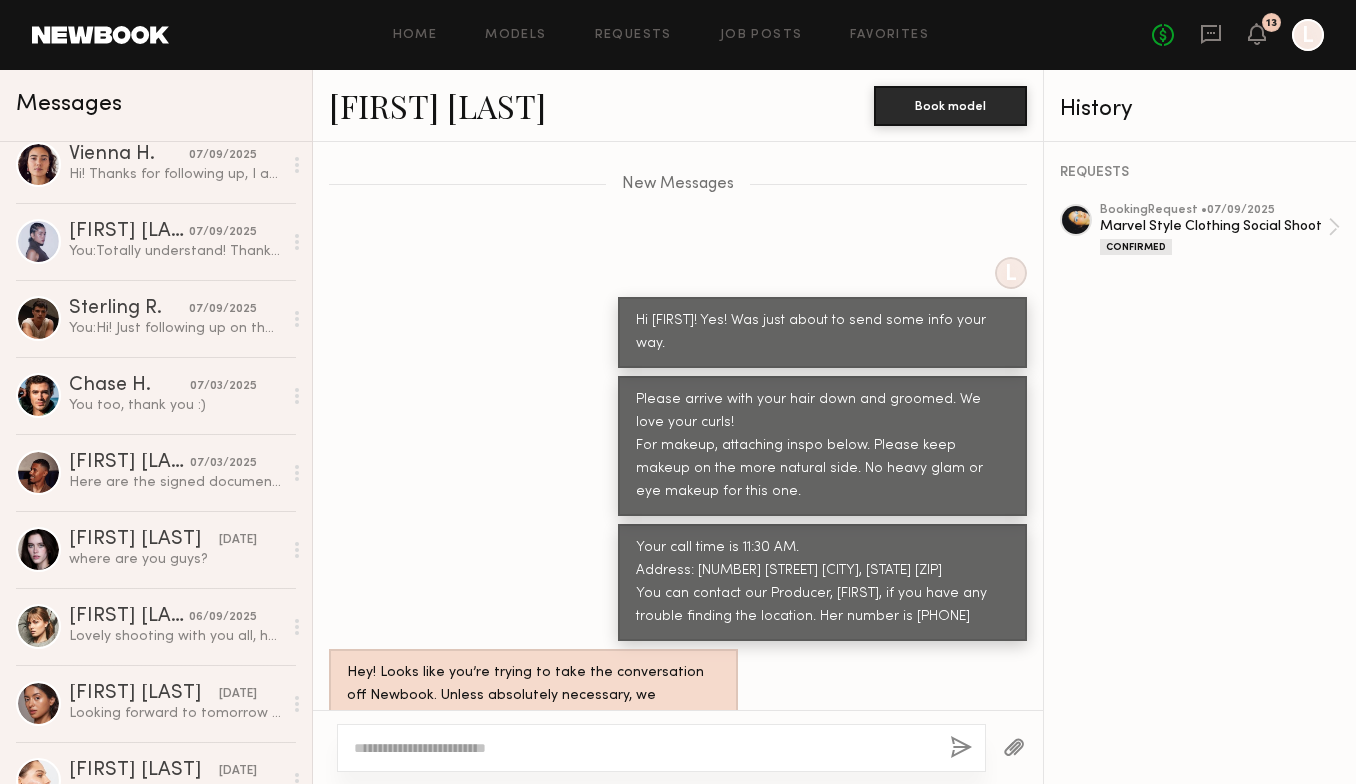 scroll, scrollTop: 625, scrollLeft: 0, axis: vertical 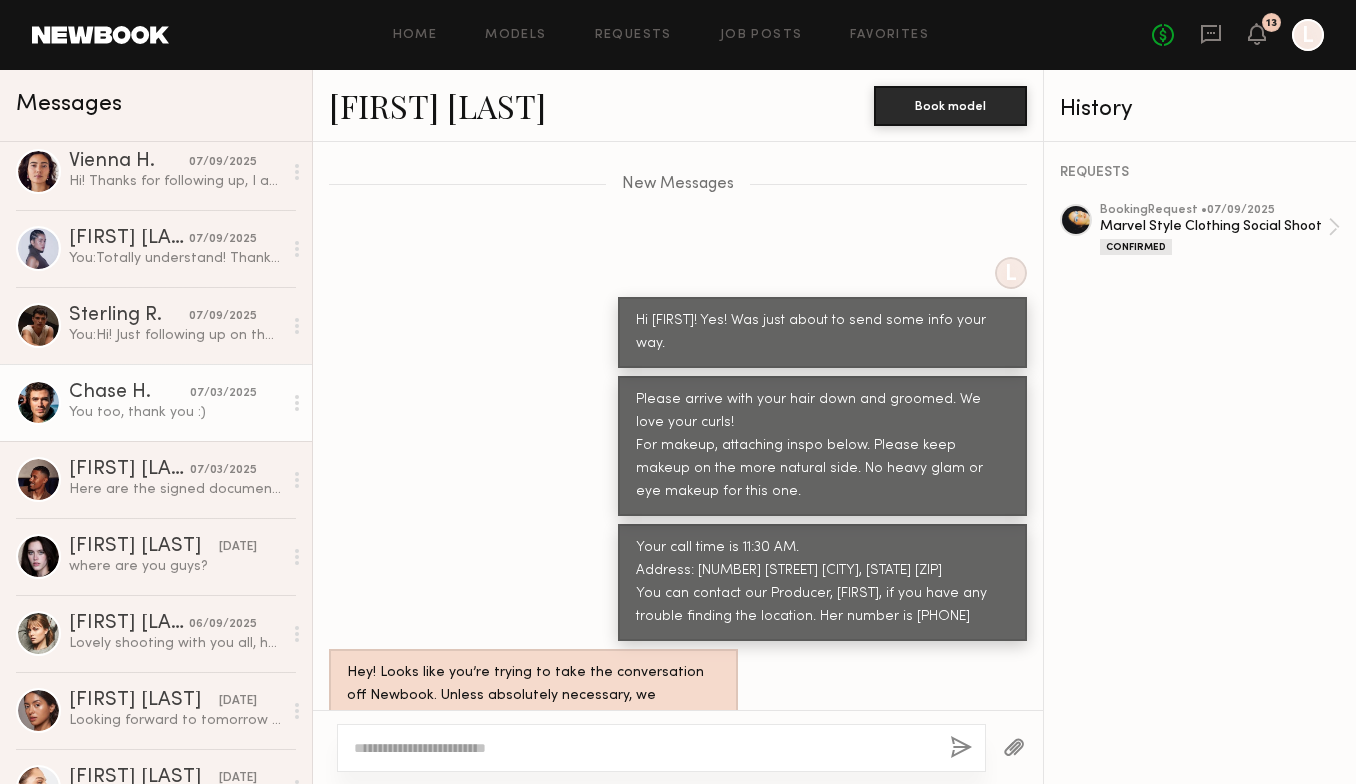 click on "Chase H." 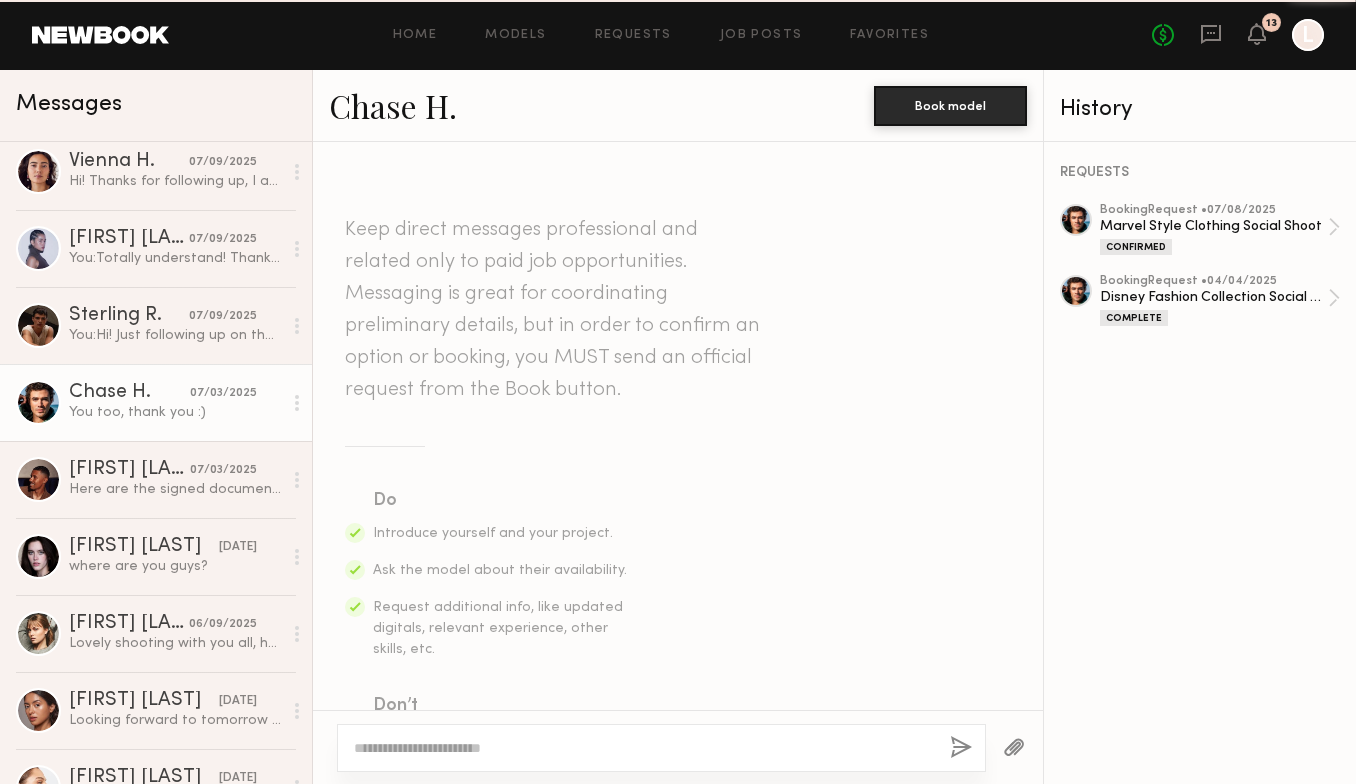 scroll, scrollTop: 2741, scrollLeft: 0, axis: vertical 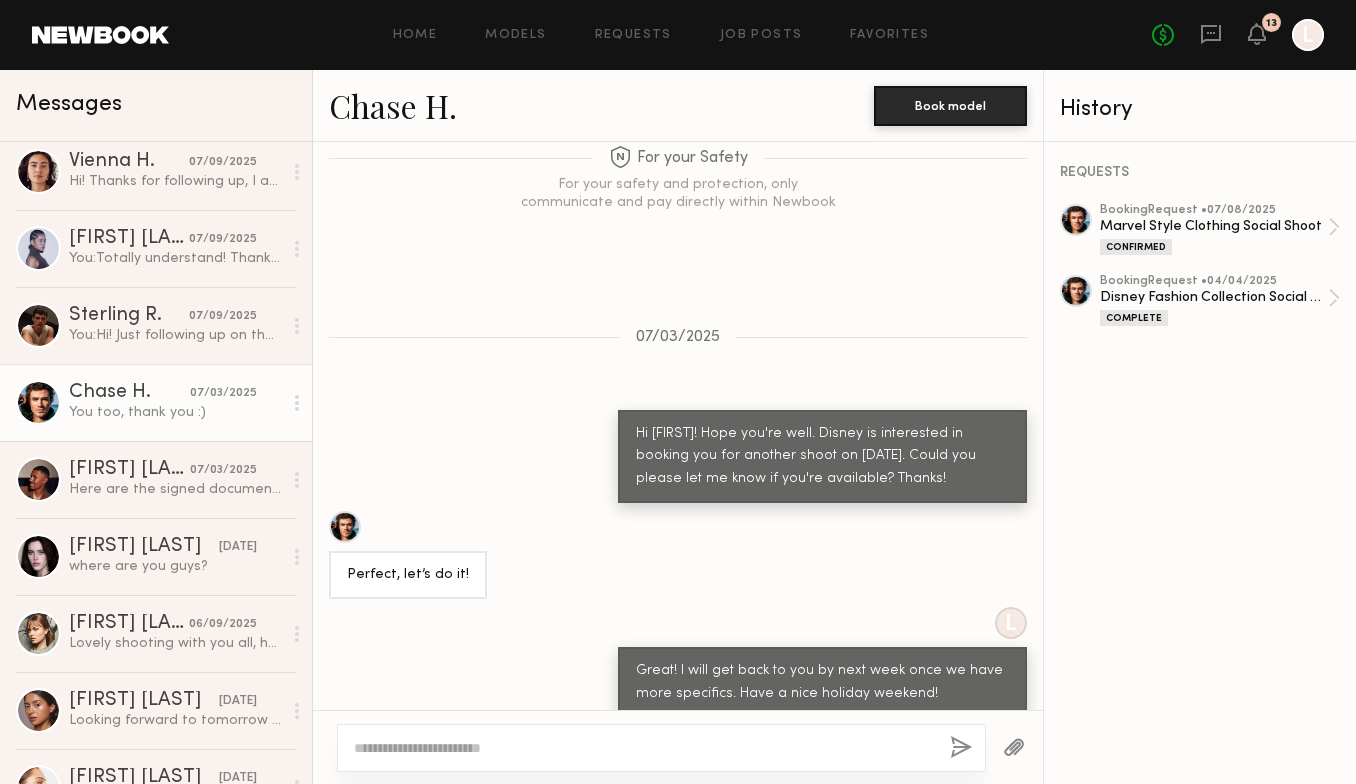 type on "**********" 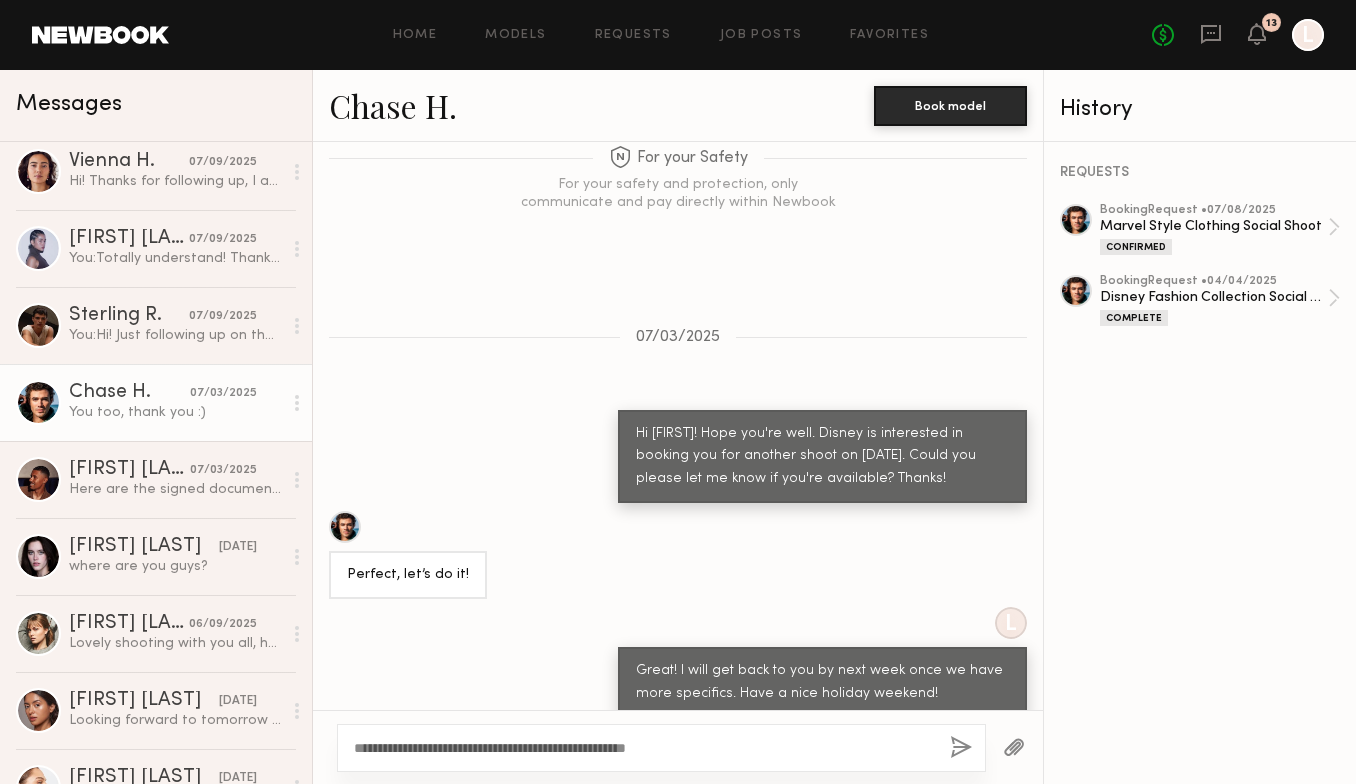 click on "**********" 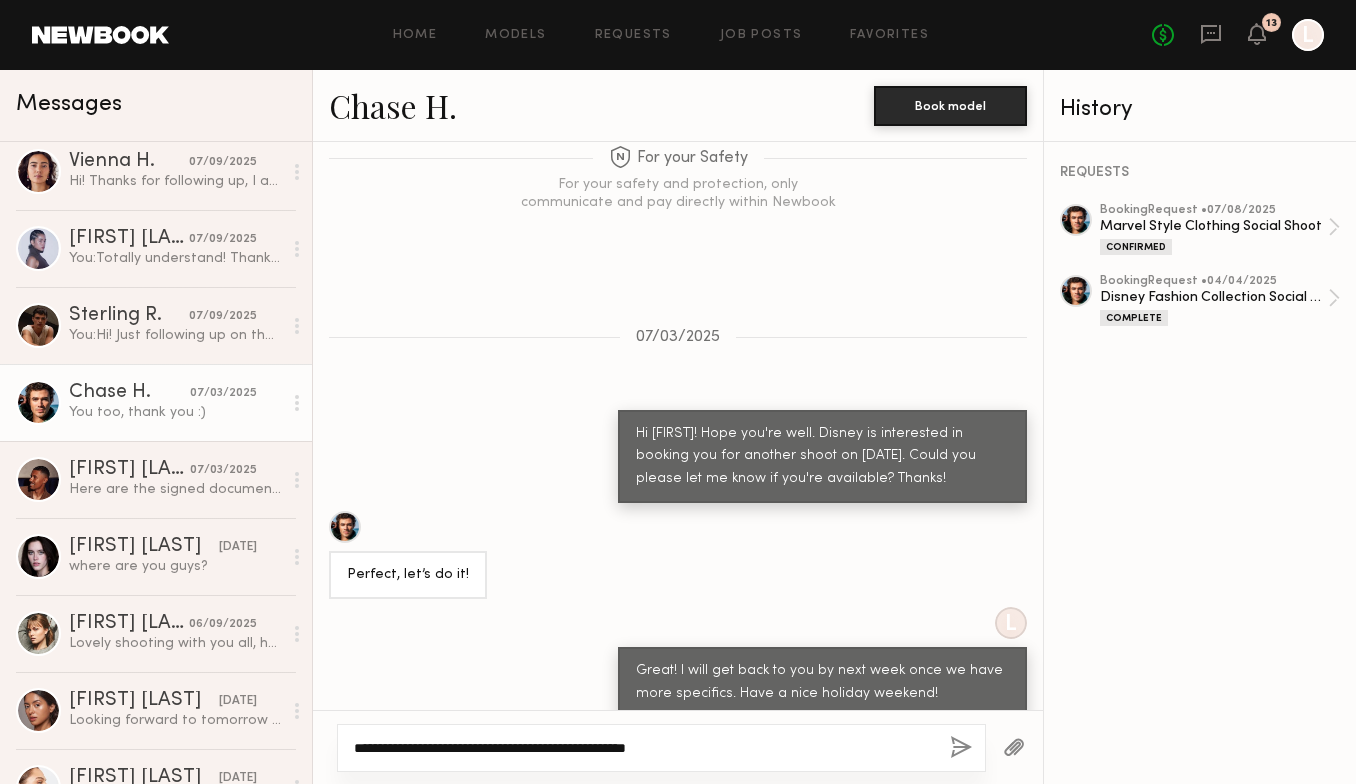 click on "**********" 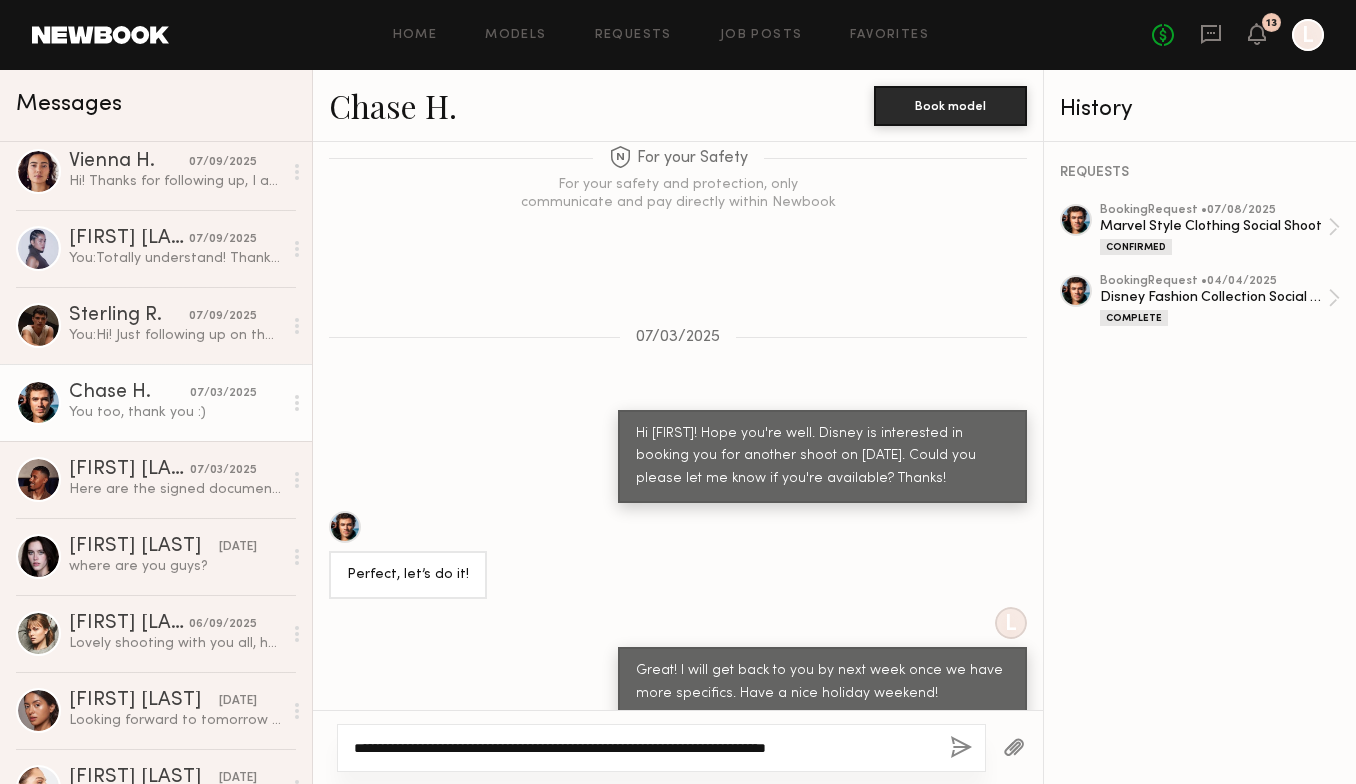 paste on "**********" 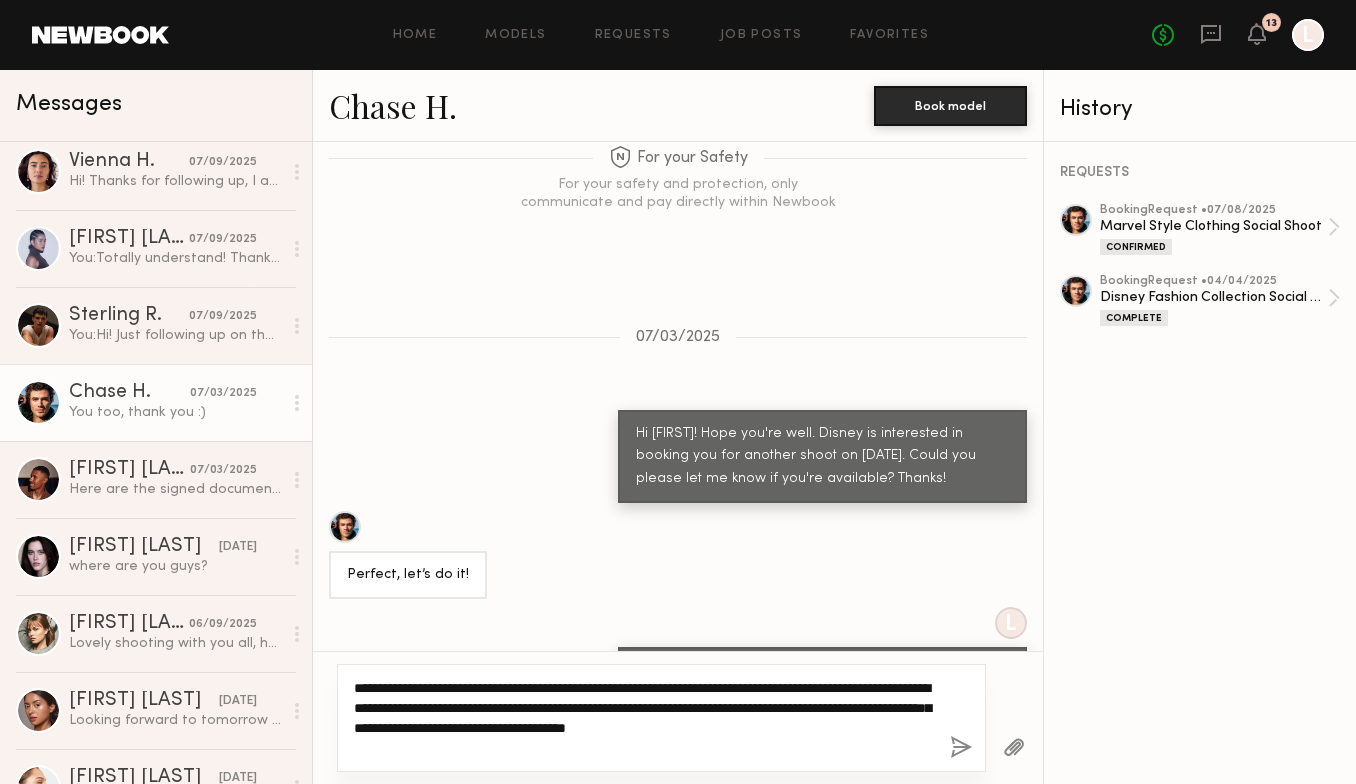 drag, startPoint x: 489, startPoint y: 704, endPoint x: 885, endPoint y: 687, distance: 396.36475 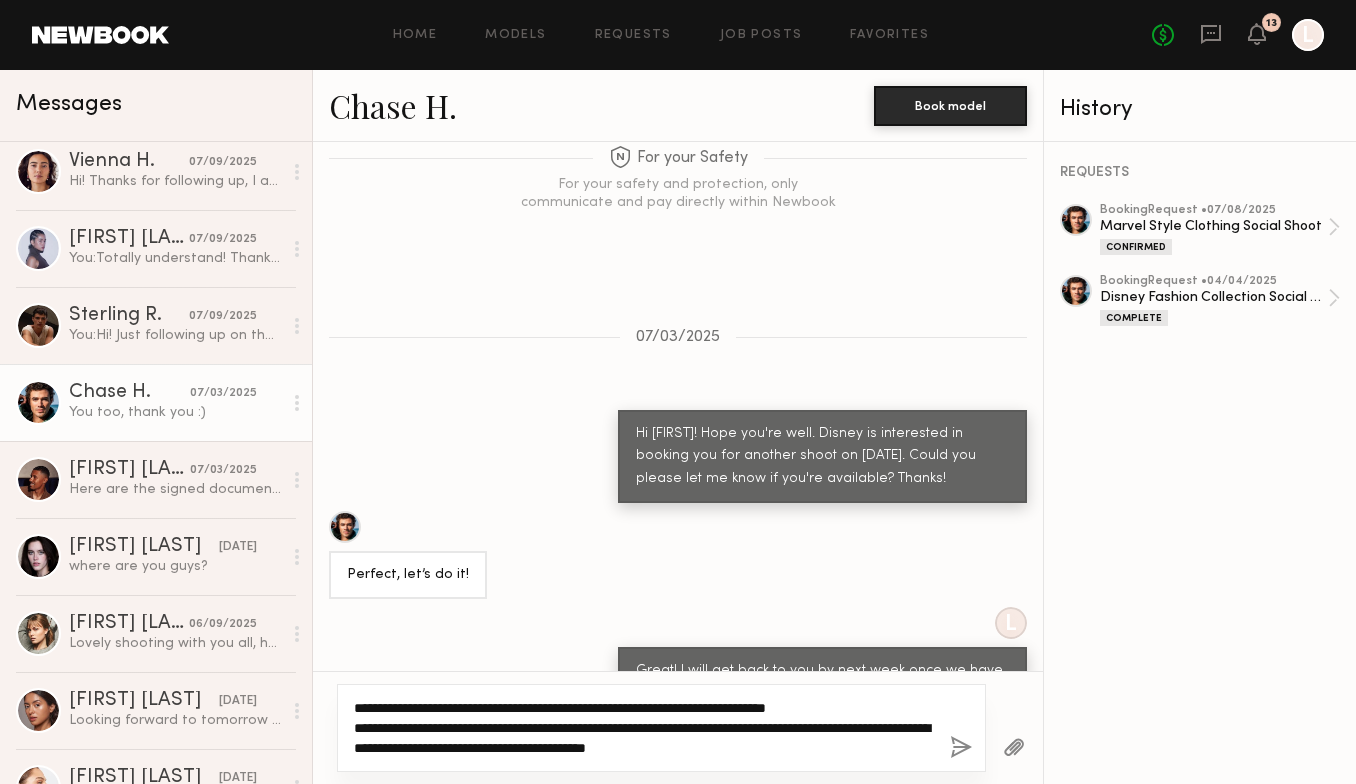 click on "**********" 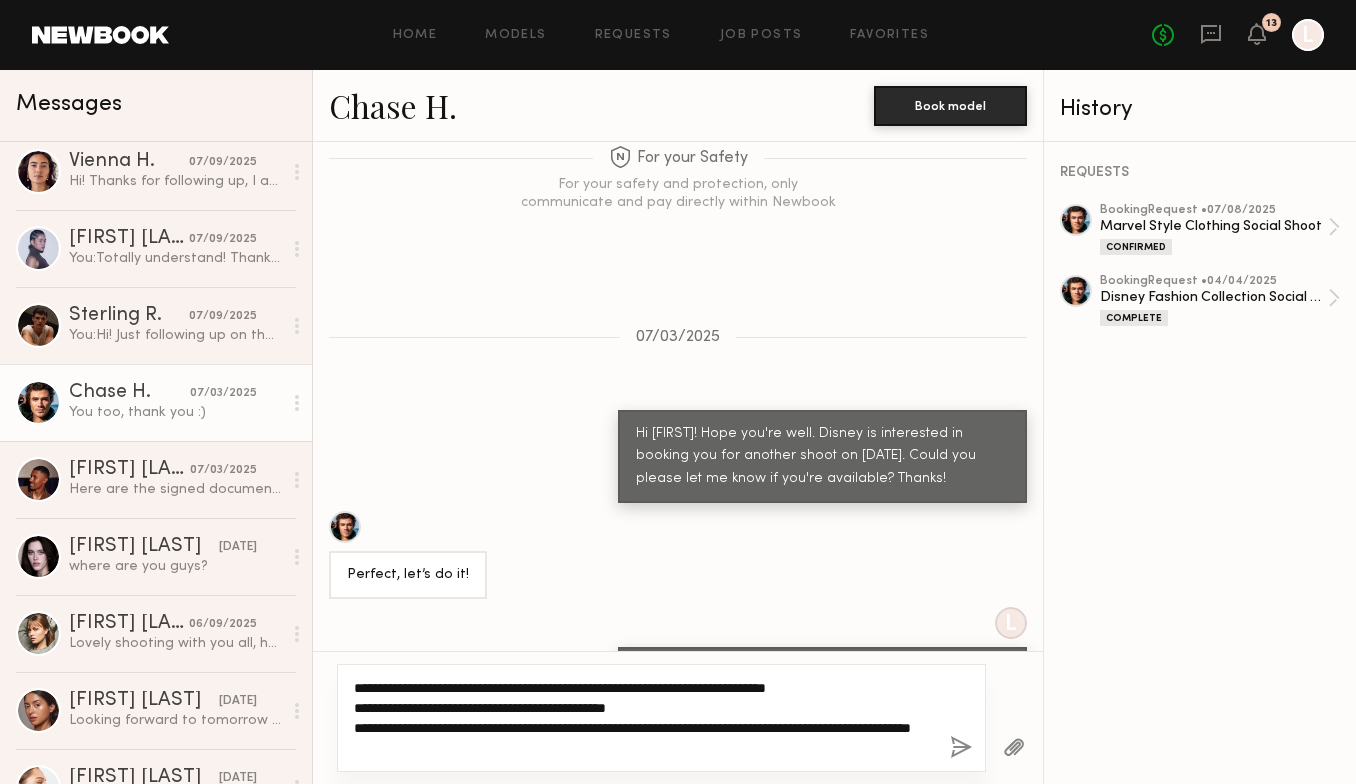 click on "**********" 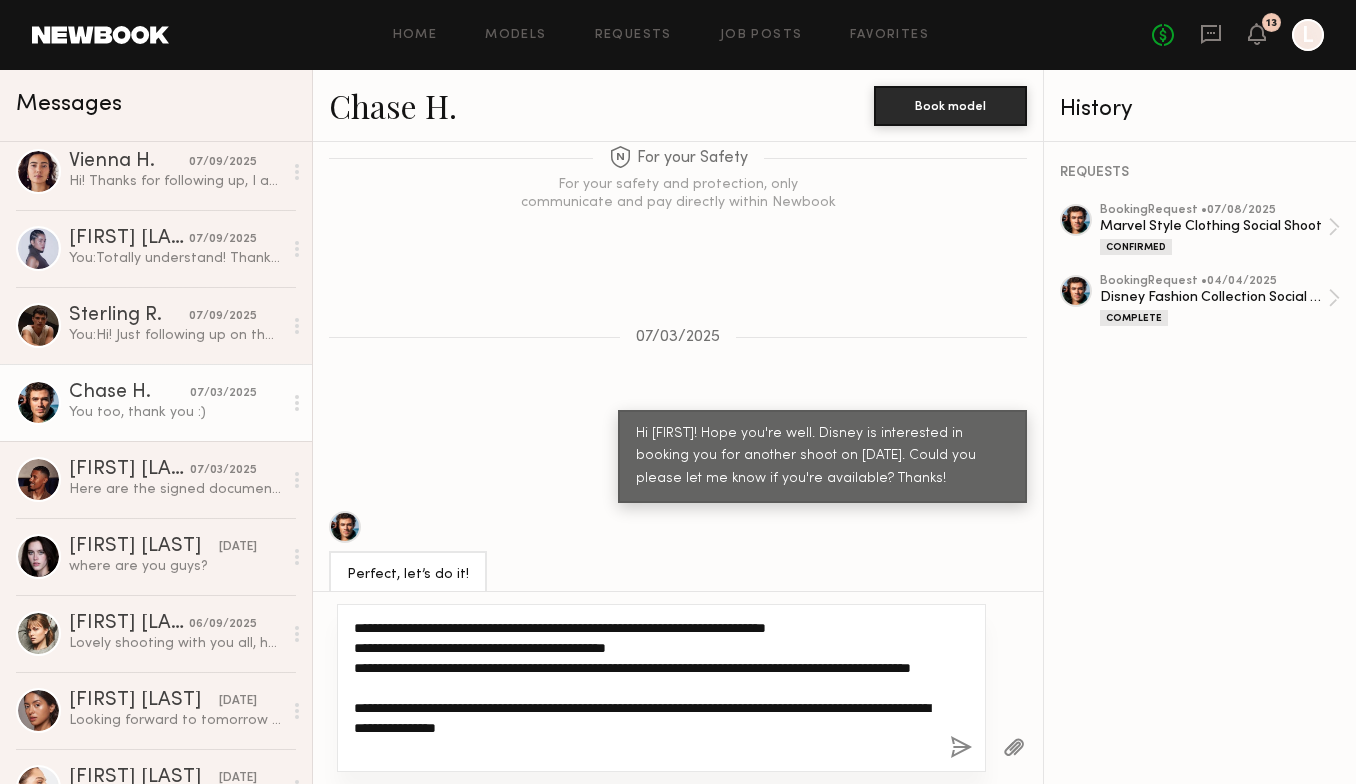 scroll, scrollTop: 0, scrollLeft: 0, axis: both 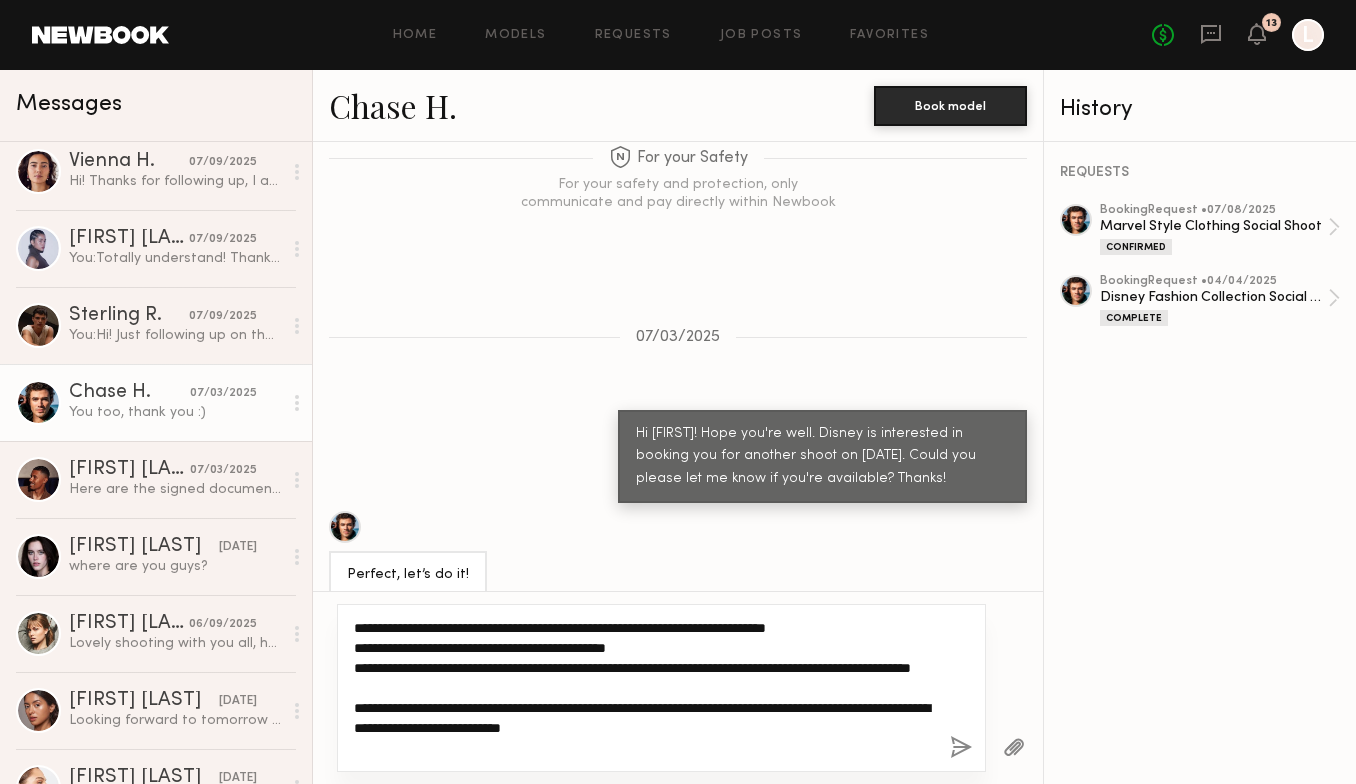 click on "**********" 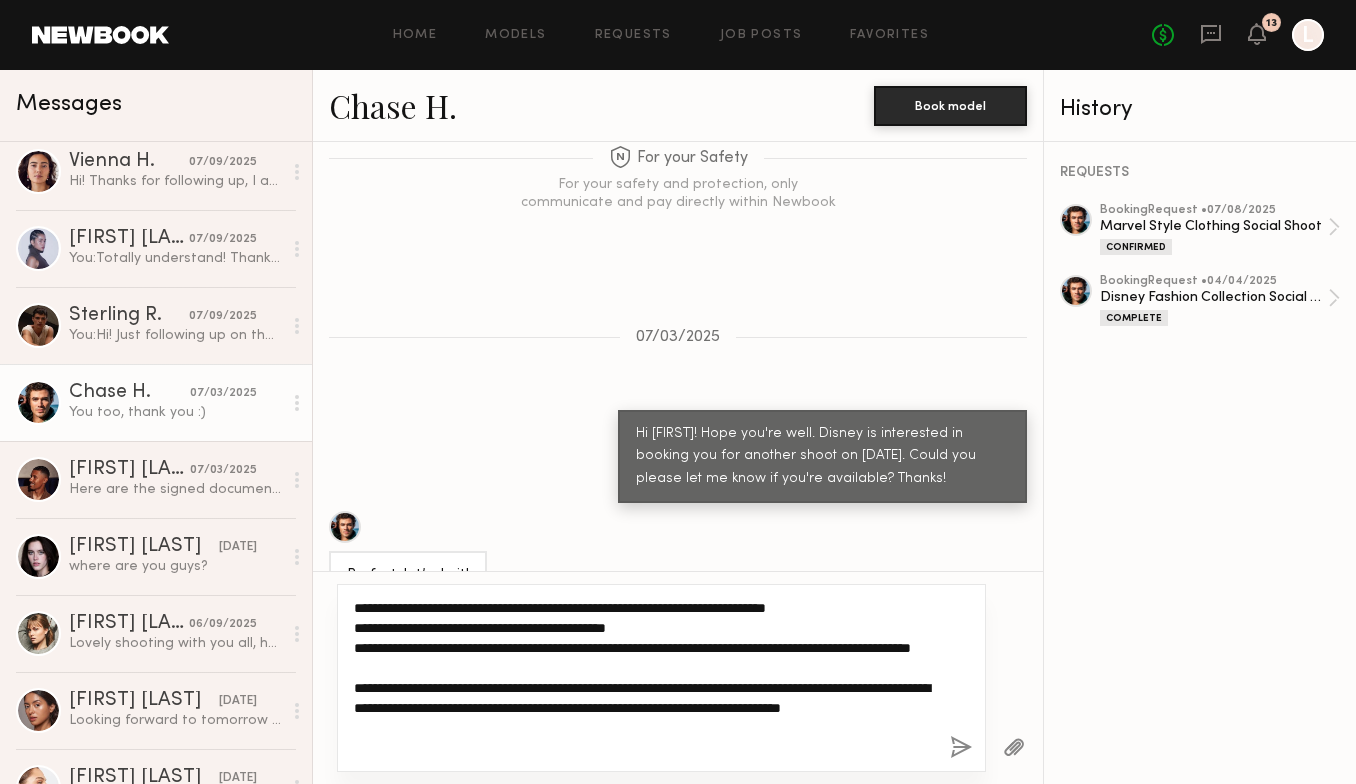 click on "**********" 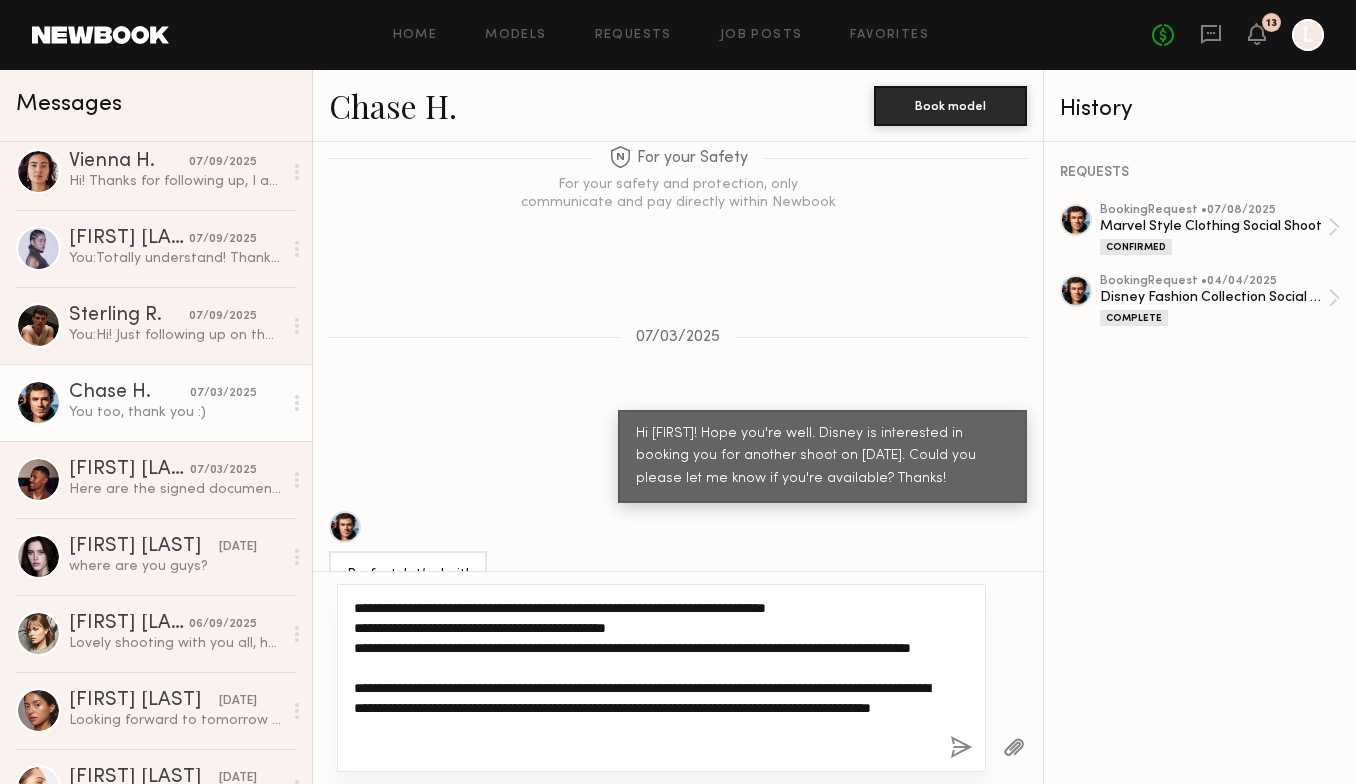 drag, startPoint x: 420, startPoint y: 750, endPoint x: 613, endPoint y: 777, distance: 194.87946 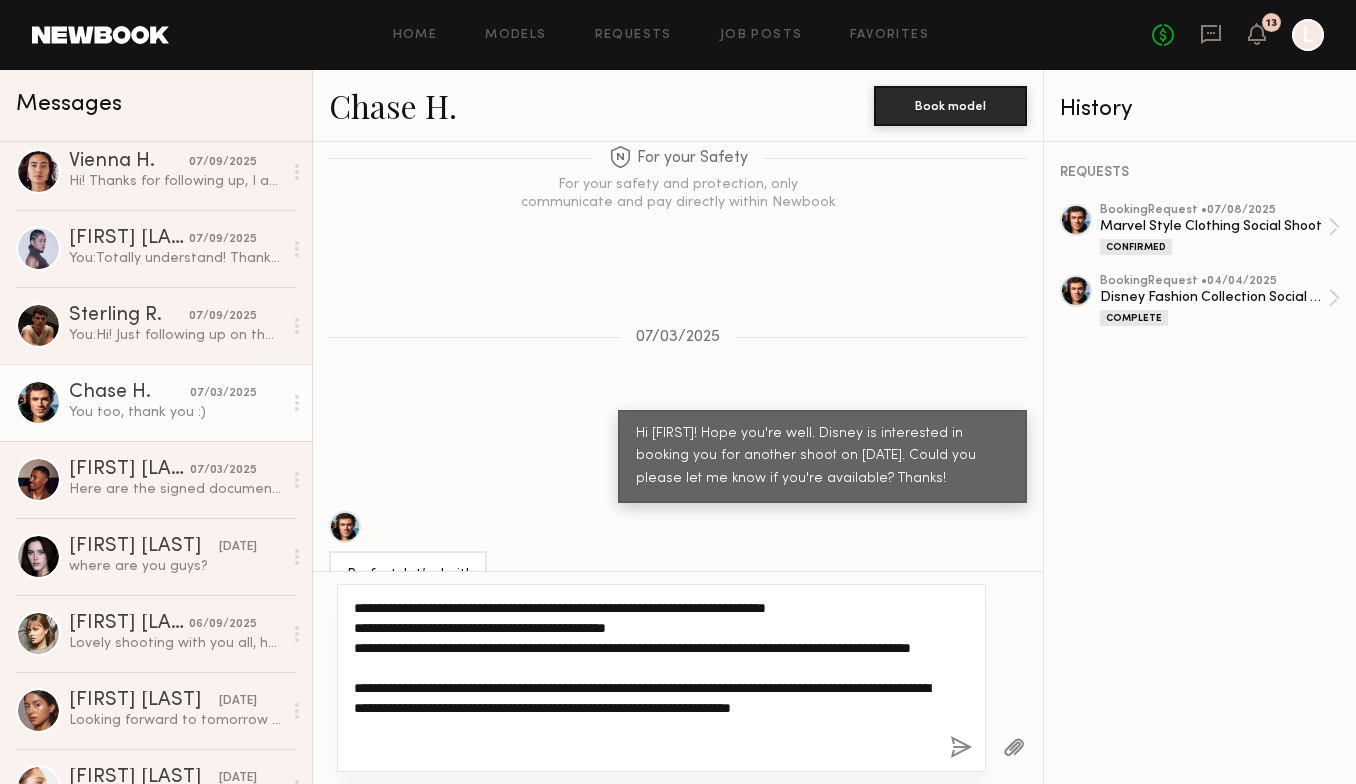 type on "**********" 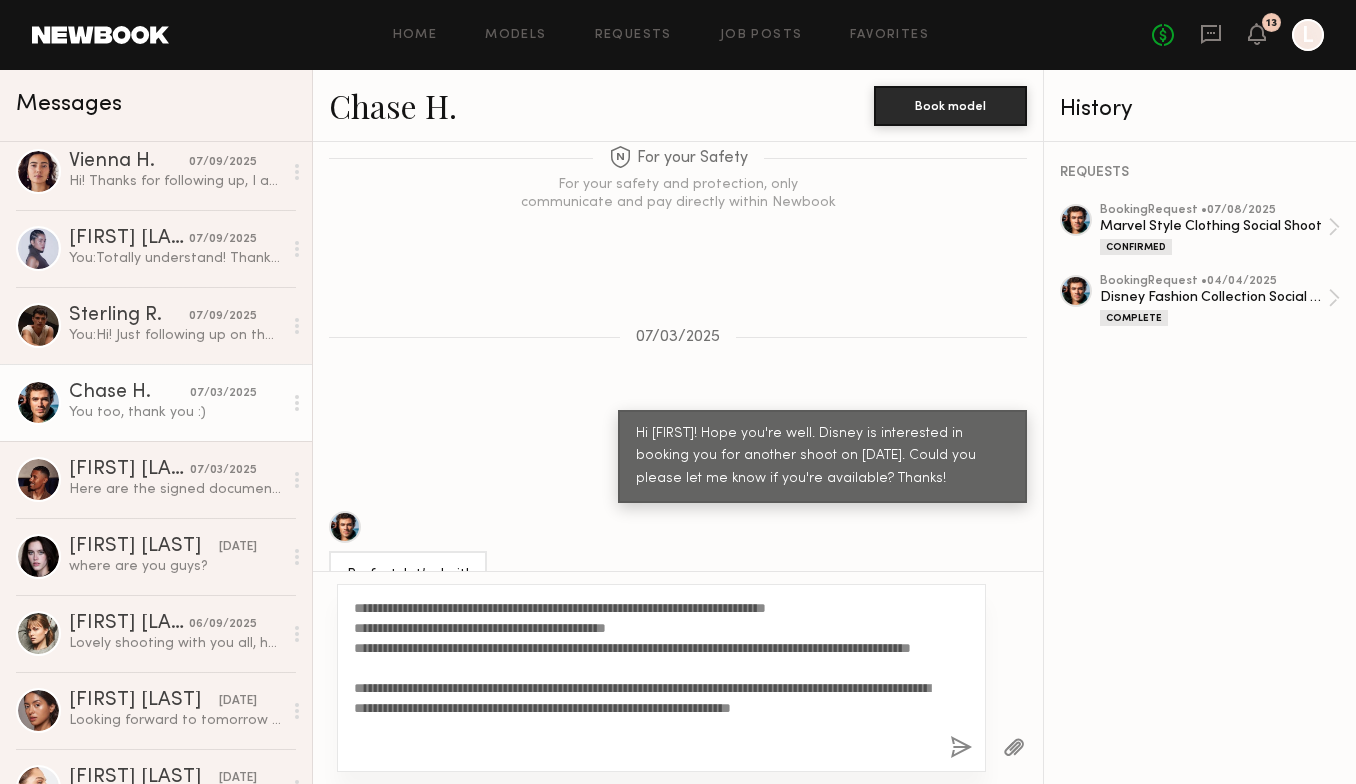 click 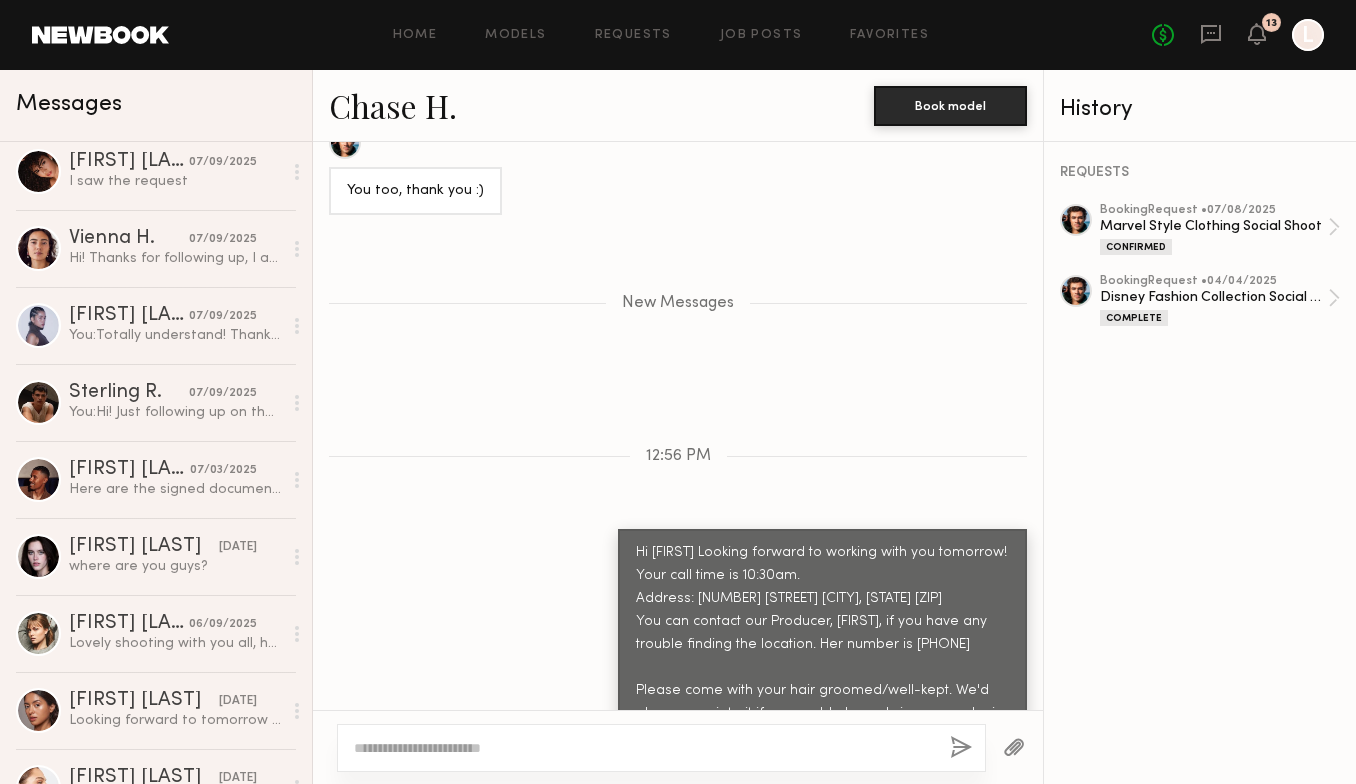 scroll, scrollTop: 3461, scrollLeft: 0, axis: vertical 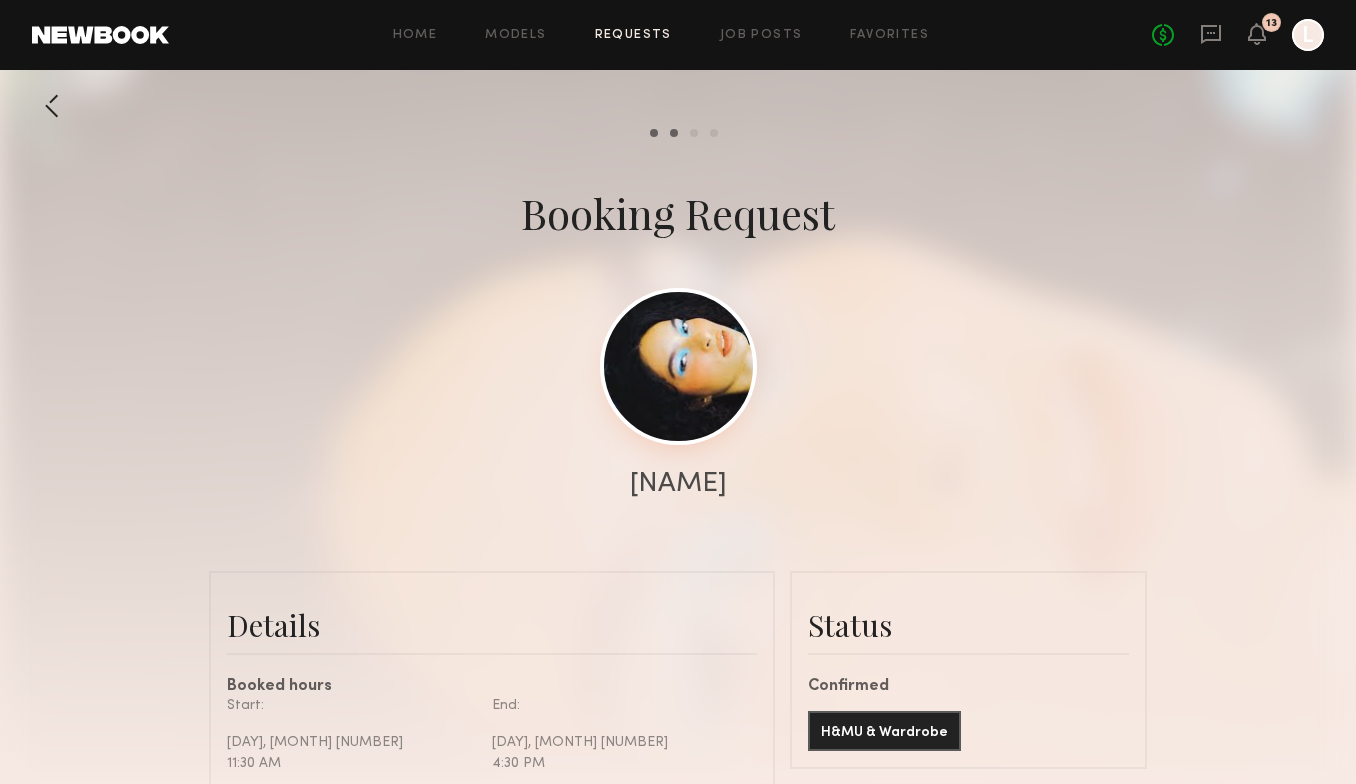 click 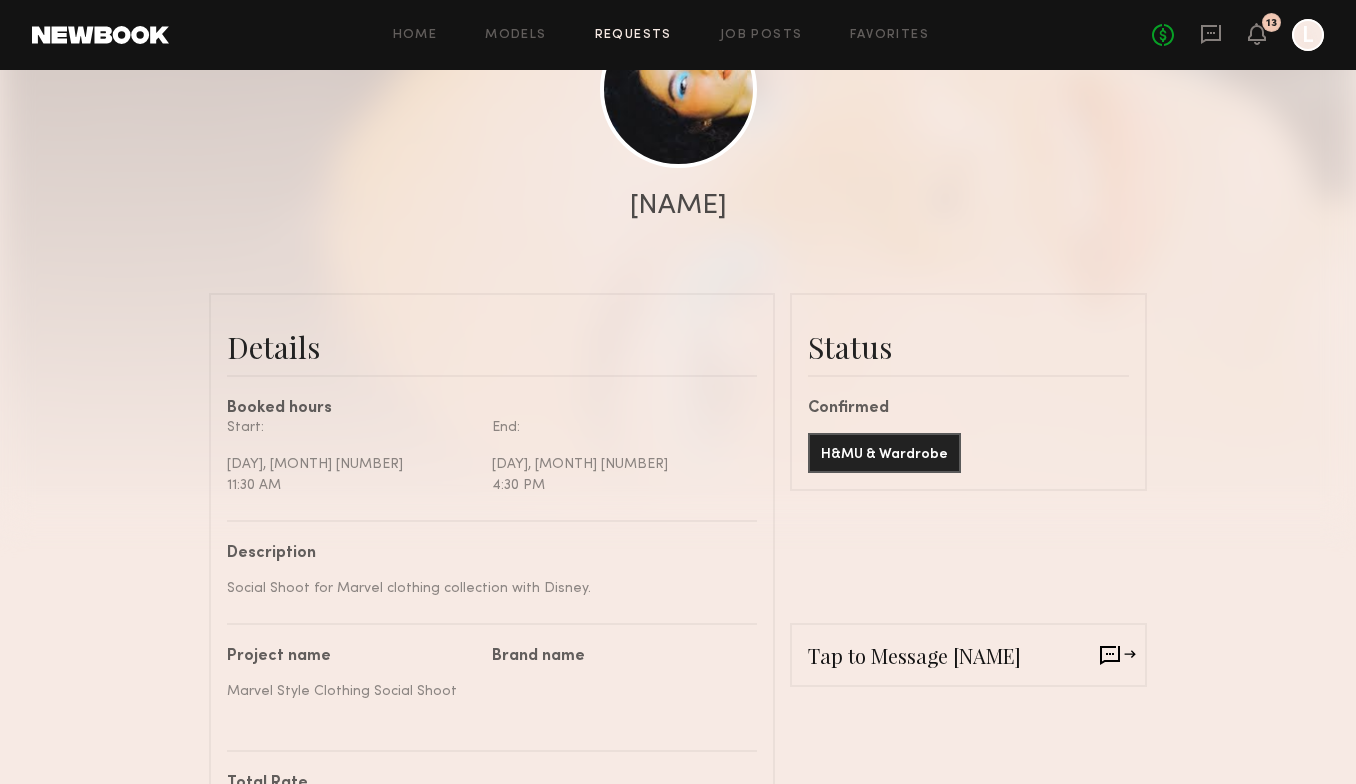 scroll, scrollTop: 275, scrollLeft: 0, axis: vertical 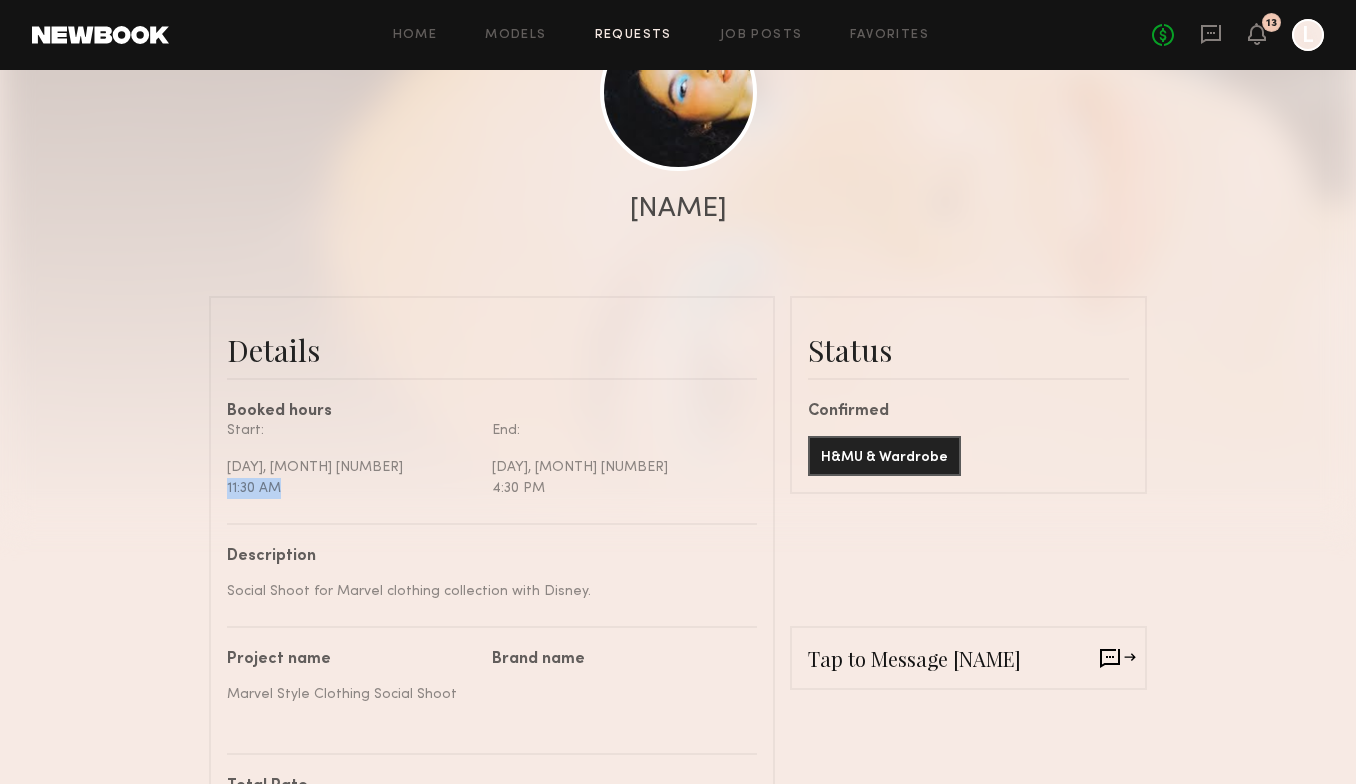 drag, startPoint x: 227, startPoint y: 488, endPoint x: 317, endPoint y: 488, distance: 90 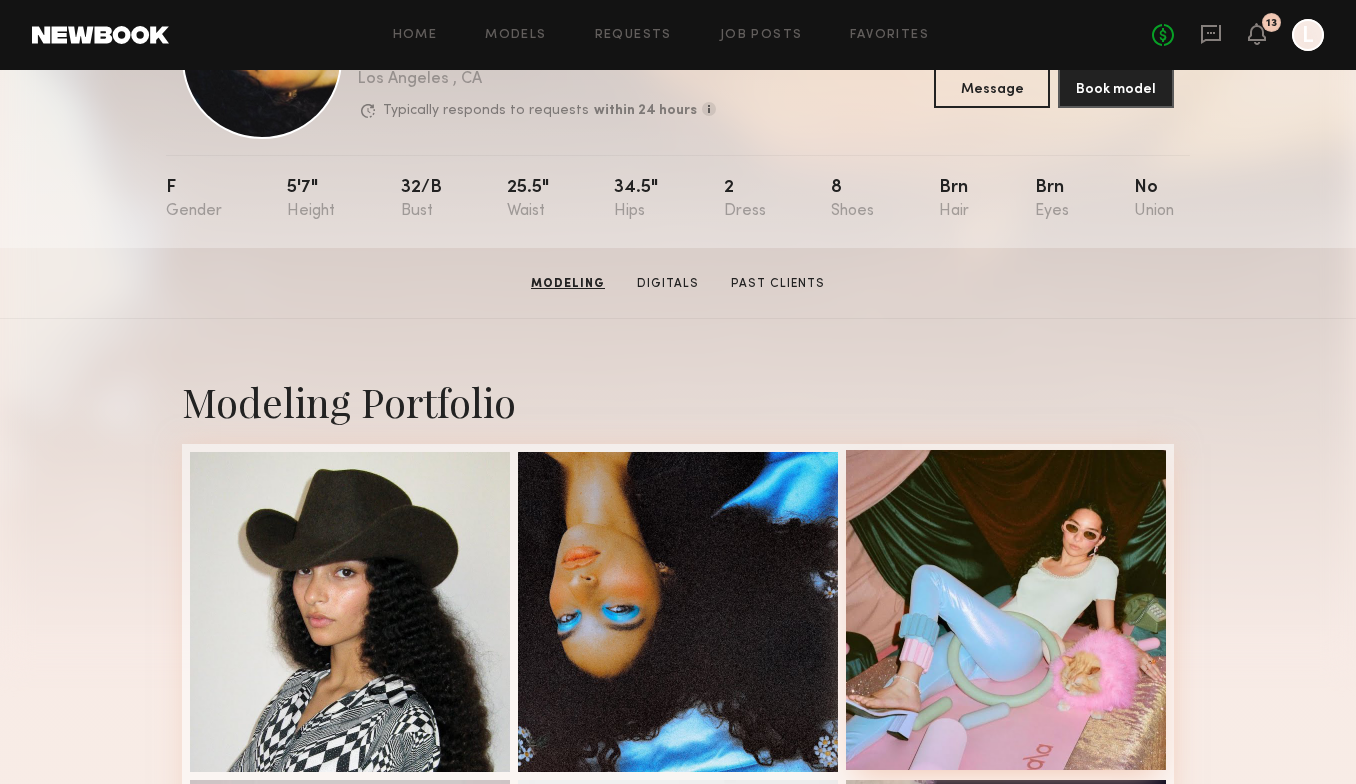 scroll, scrollTop: 133, scrollLeft: 0, axis: vertical 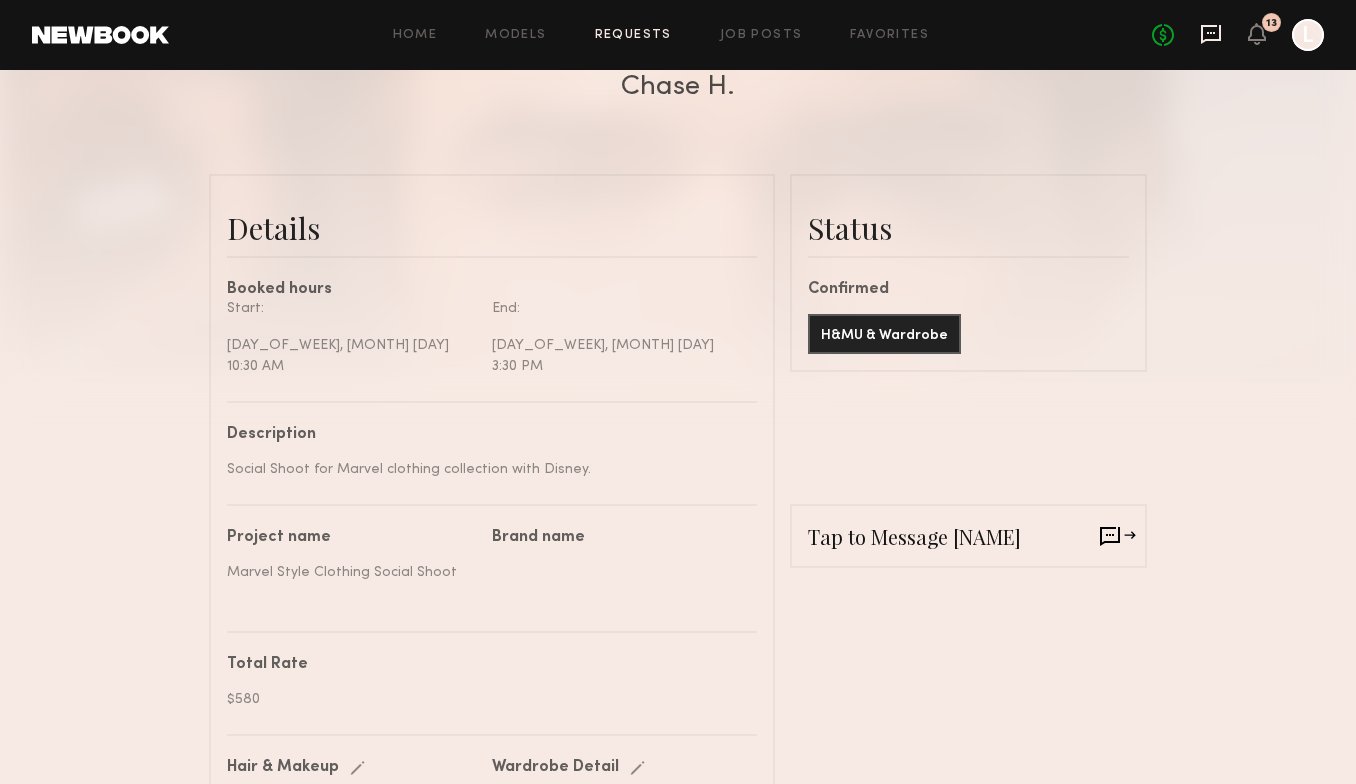 click 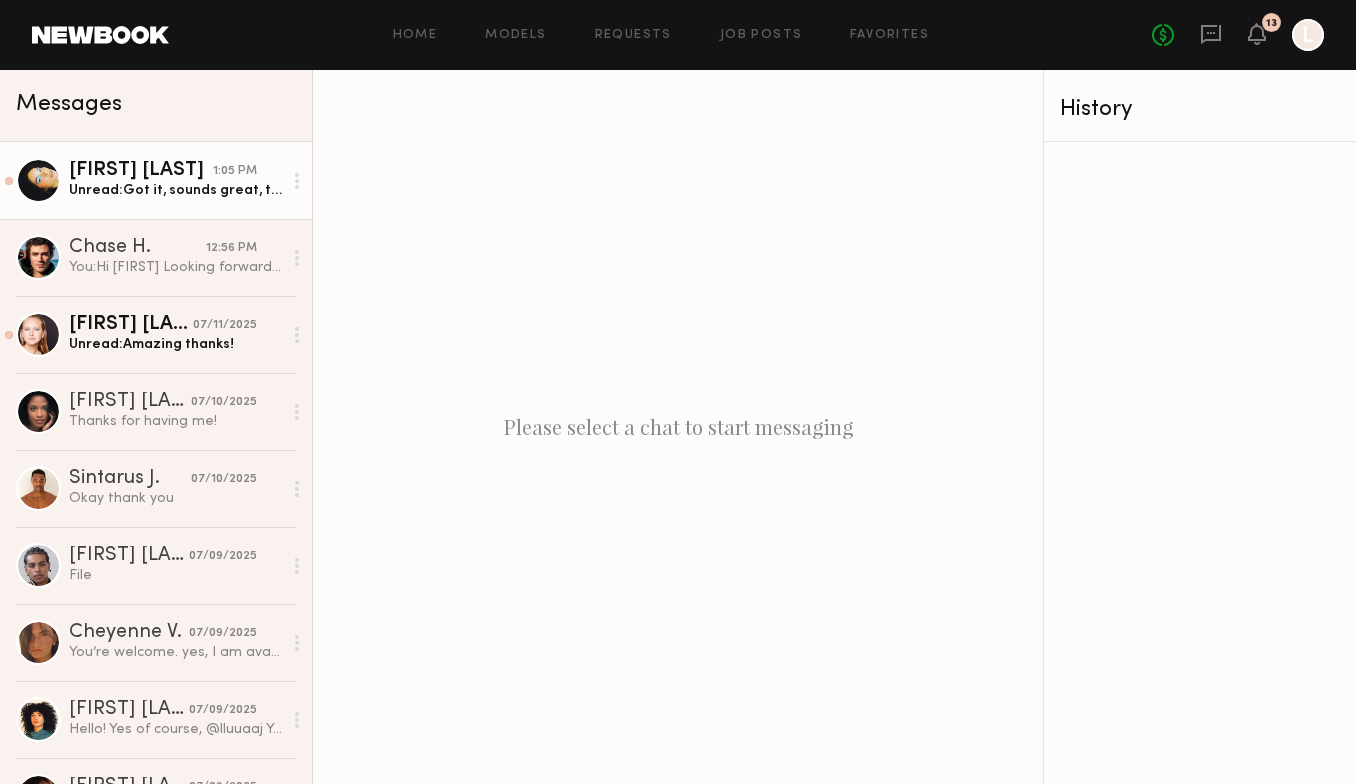 click on "Franki L. 1:05 PM Unread:  Got it, sounds great, thank you again for sending all the info!!! See you tomorrow" 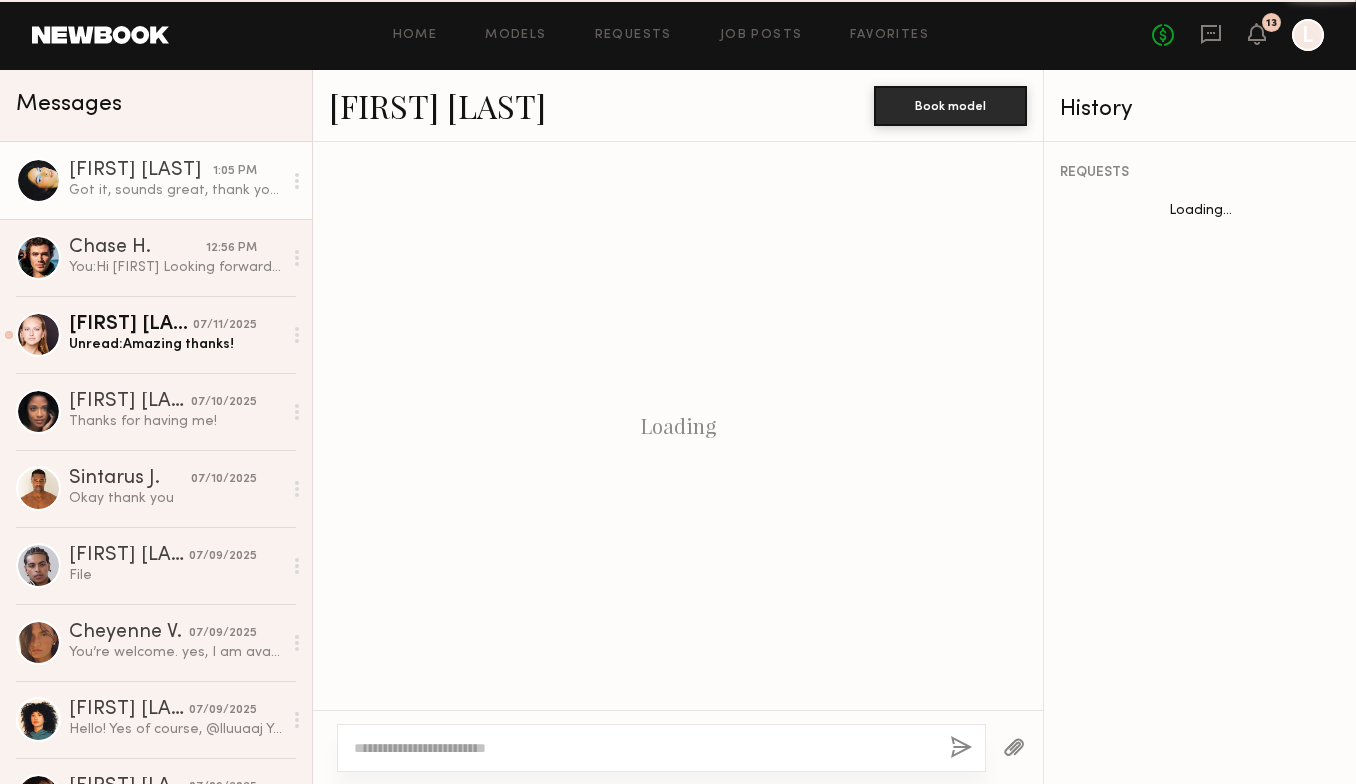scroll, scrollTop: 2206, scrollLeft: 0, axis: vertical 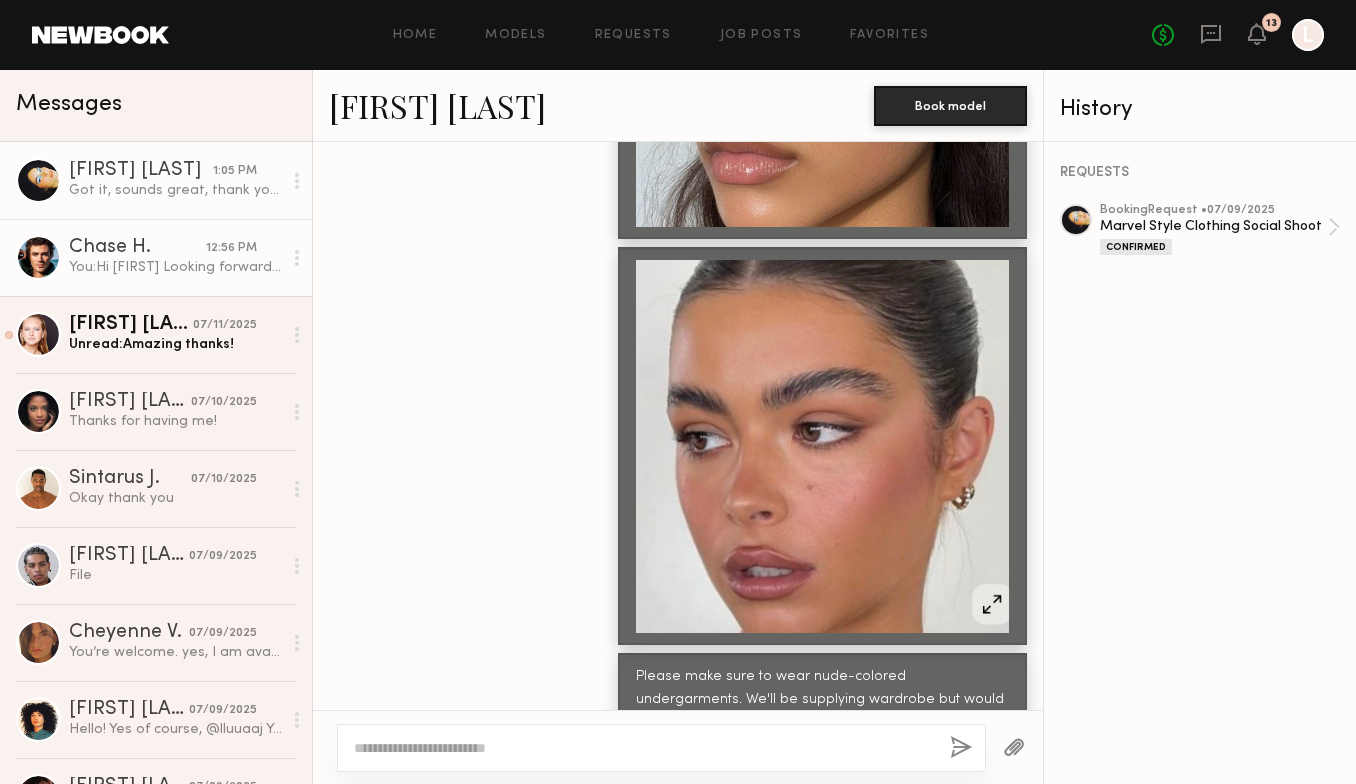 click on "Chase H." 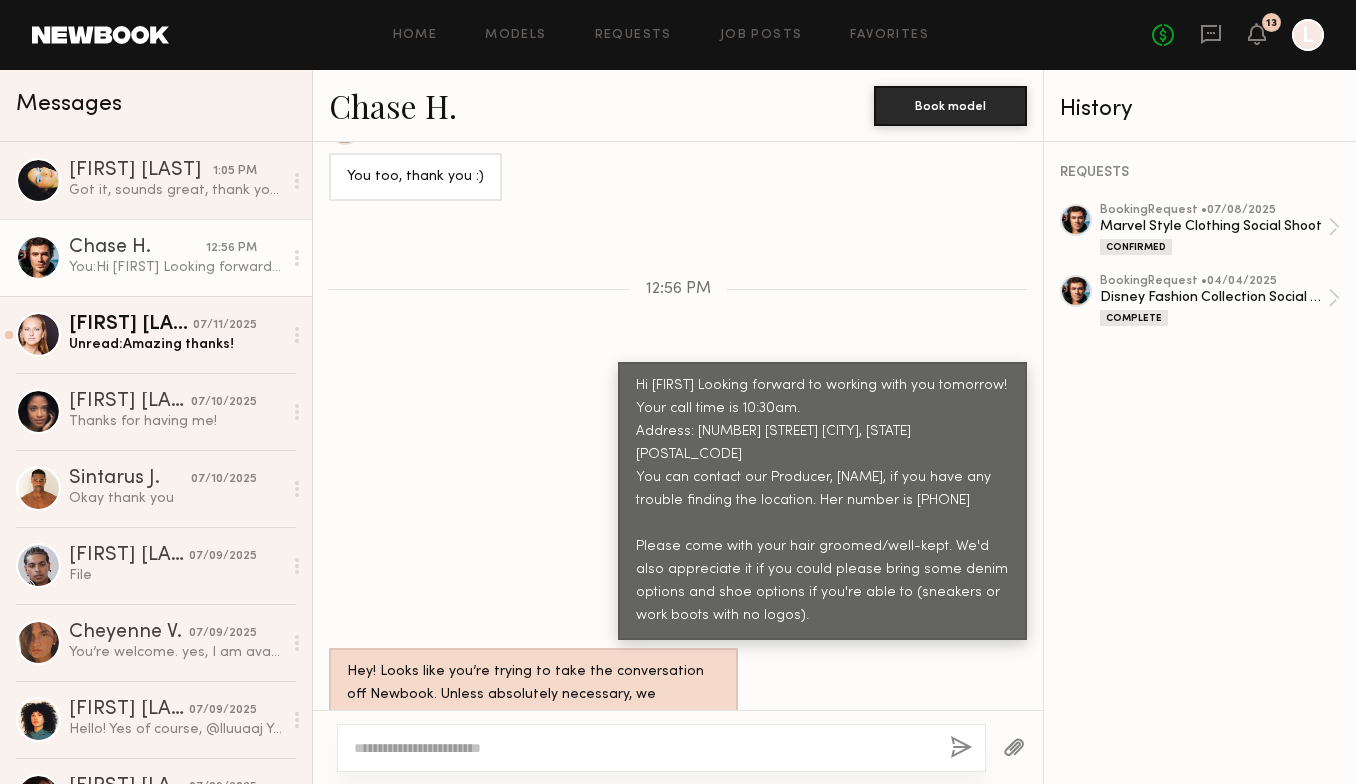 scroll, scrollTop: 2412, scrollLeft: 0, axis: vertical 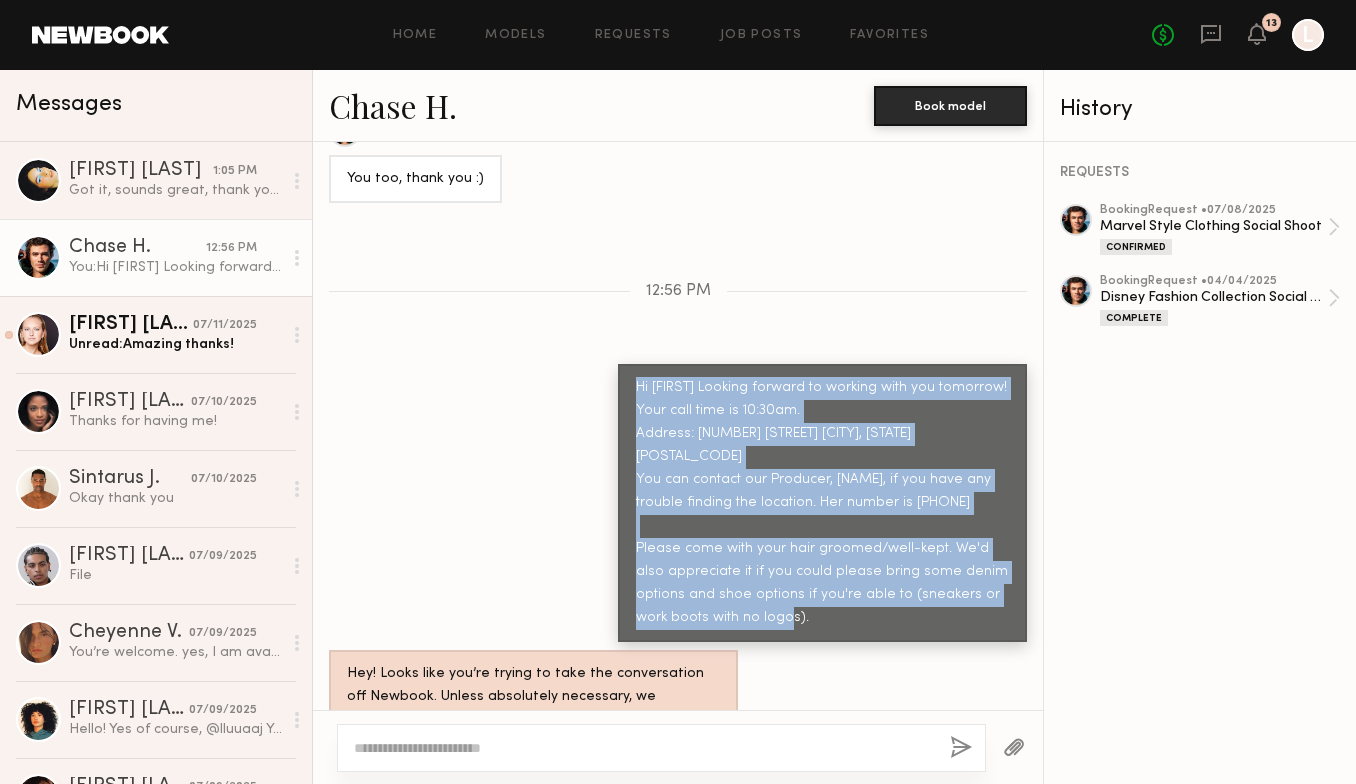 copy on "Hi Chase Looking forward to working with you tomorrow! Your call time is 10:30am.
Address: 13551 Ventura Blvd Los Angeles, CA 91423
You can contact our Producer, Kendall, if you have any trouble finding the location. Her number is 201-790-1085
Please come with your hair groomed/well-kept. We'd also appreciate it if you could please bring some denim options and shoe options if you're able to (sneakers or work boots with no logos)." 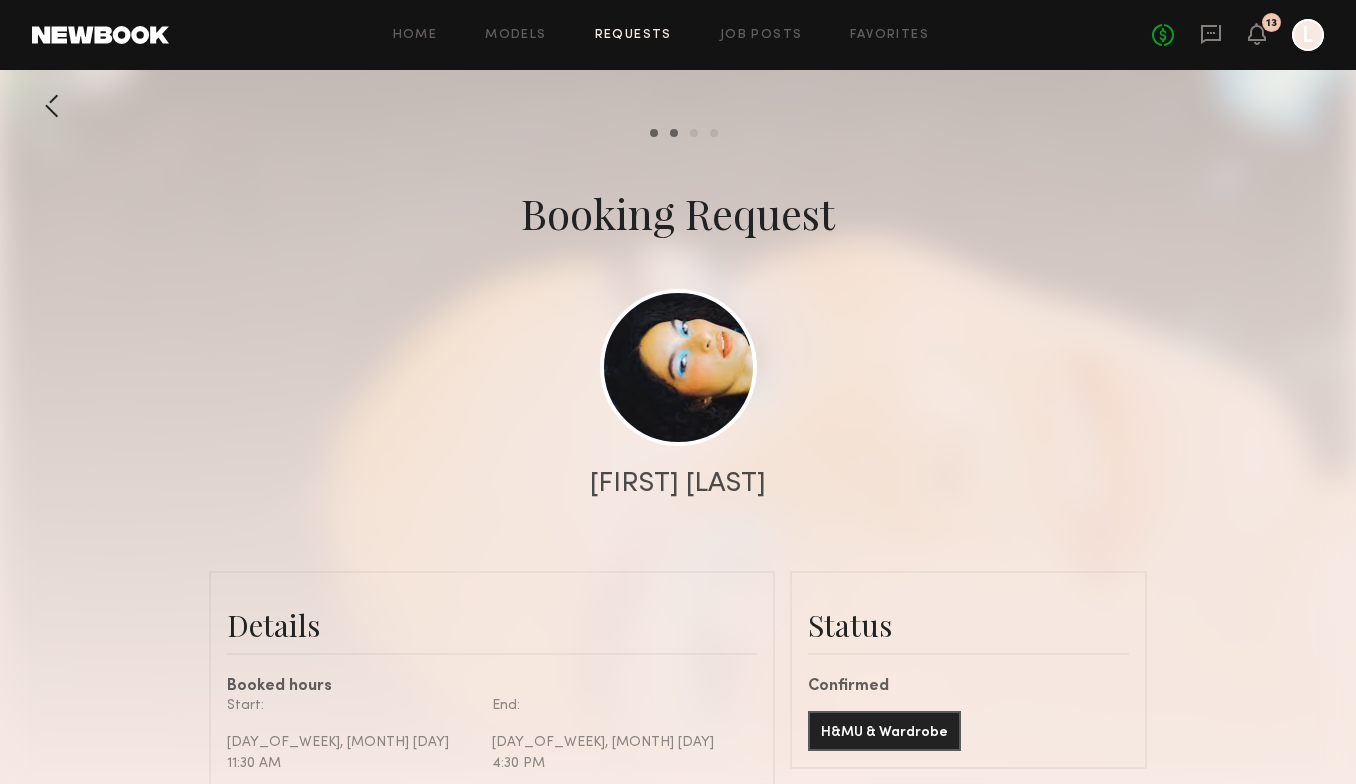 scroll, scrollTop: 275, scrollLeft: 0, axis: vertical 